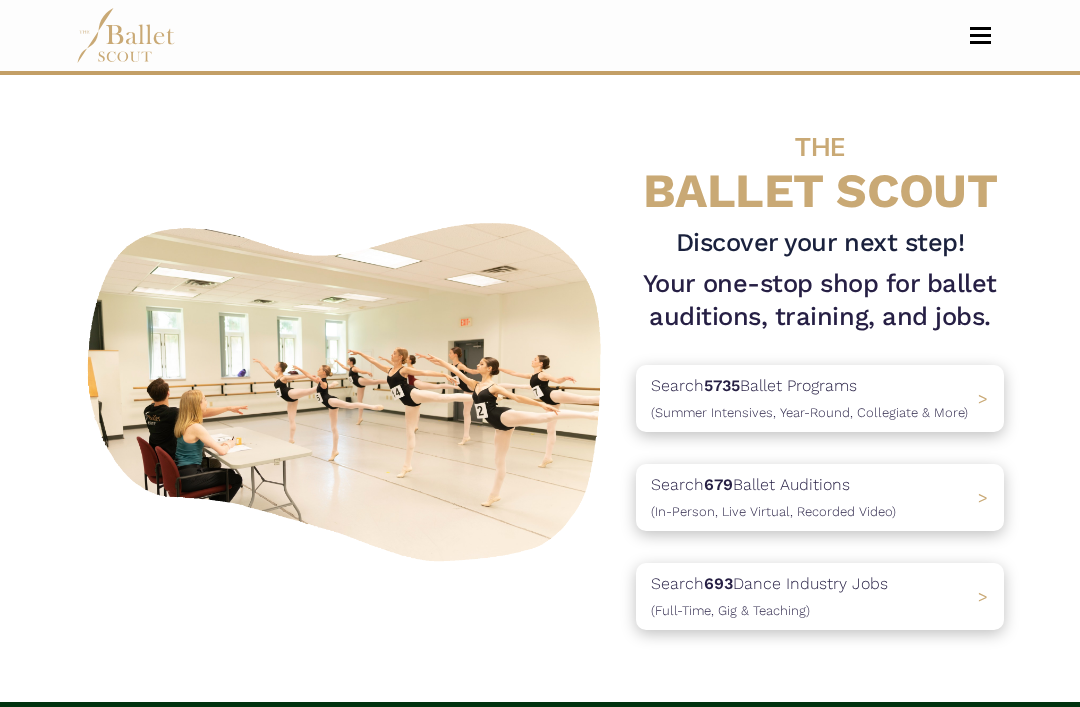 scroll, scrollTop: 0, scrollLeft: 0, axis: both 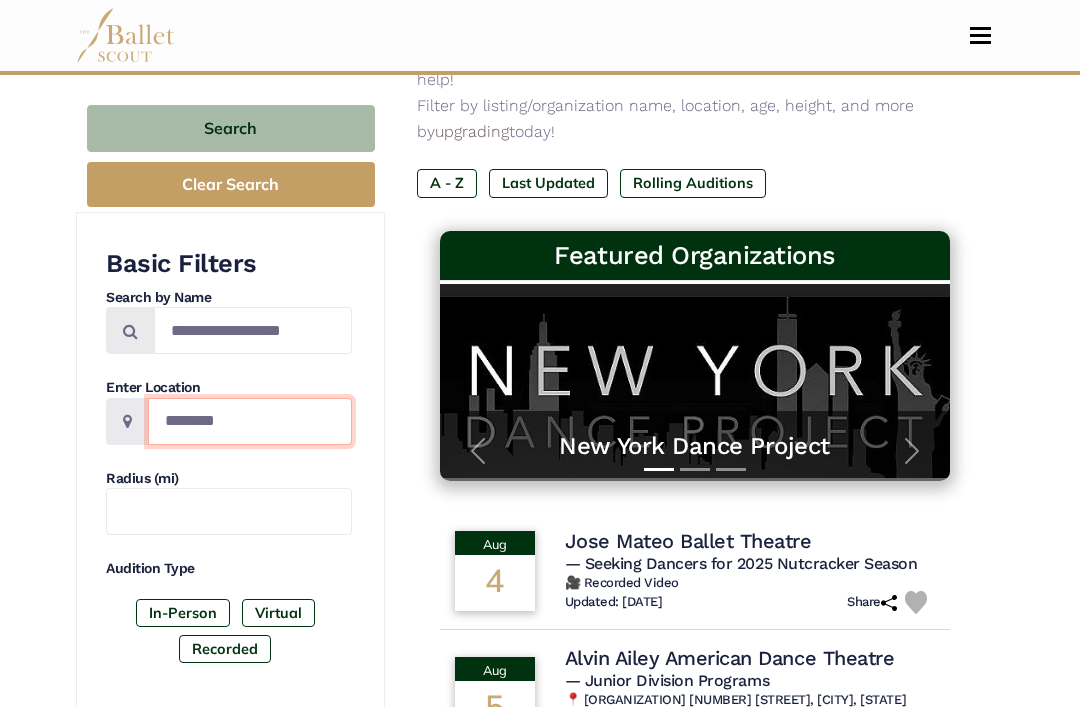 click at bounding box center [250, 421] 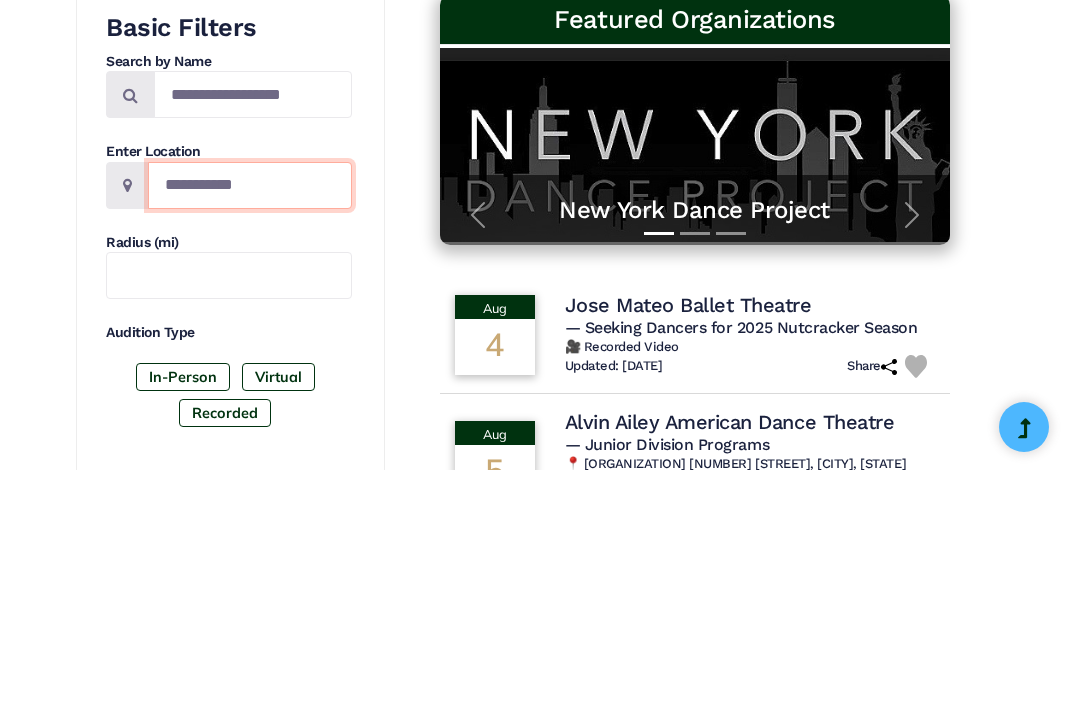 type on "**********" 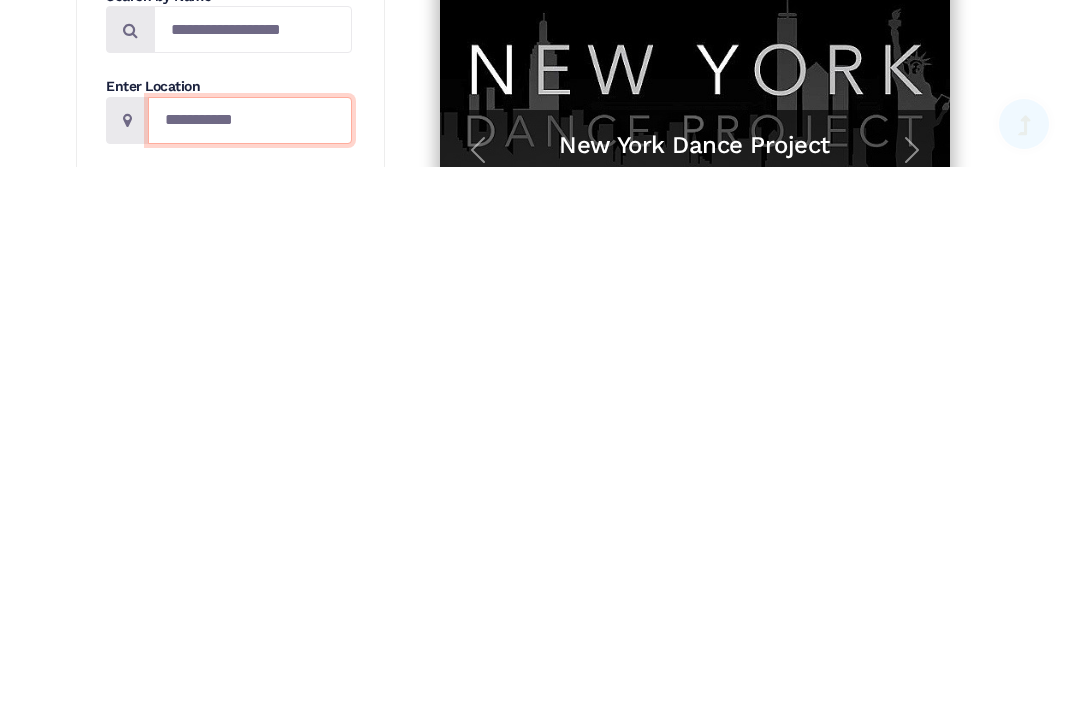 scroll, scrollTop: 540, scrollLeft: 0, axis: vertical 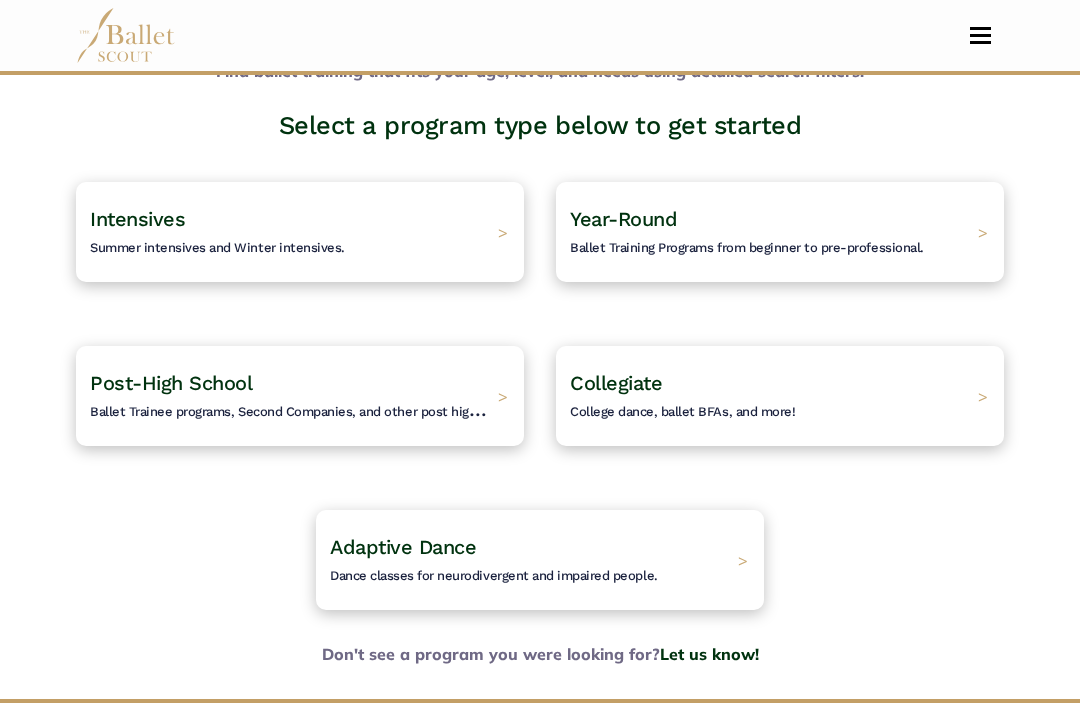 click on "Intensives Summer
intensives and Winter intensives." at bounding box center [217, 232] 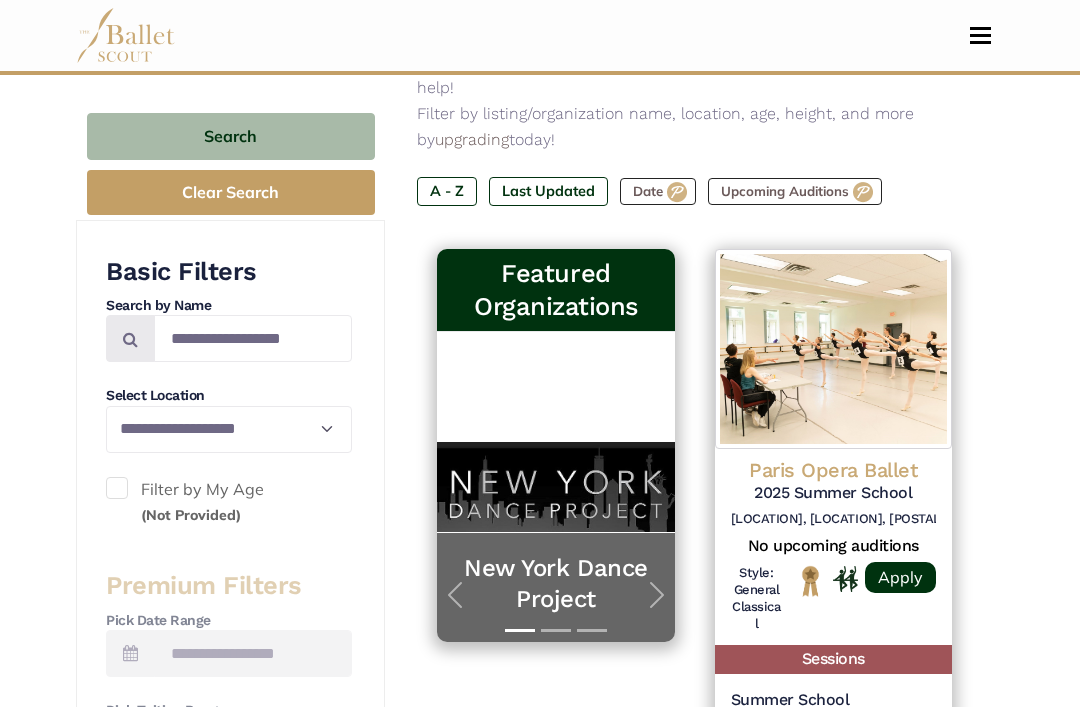 scroll, scrollTop: 289, scrollLeft: 0, axis: vertical 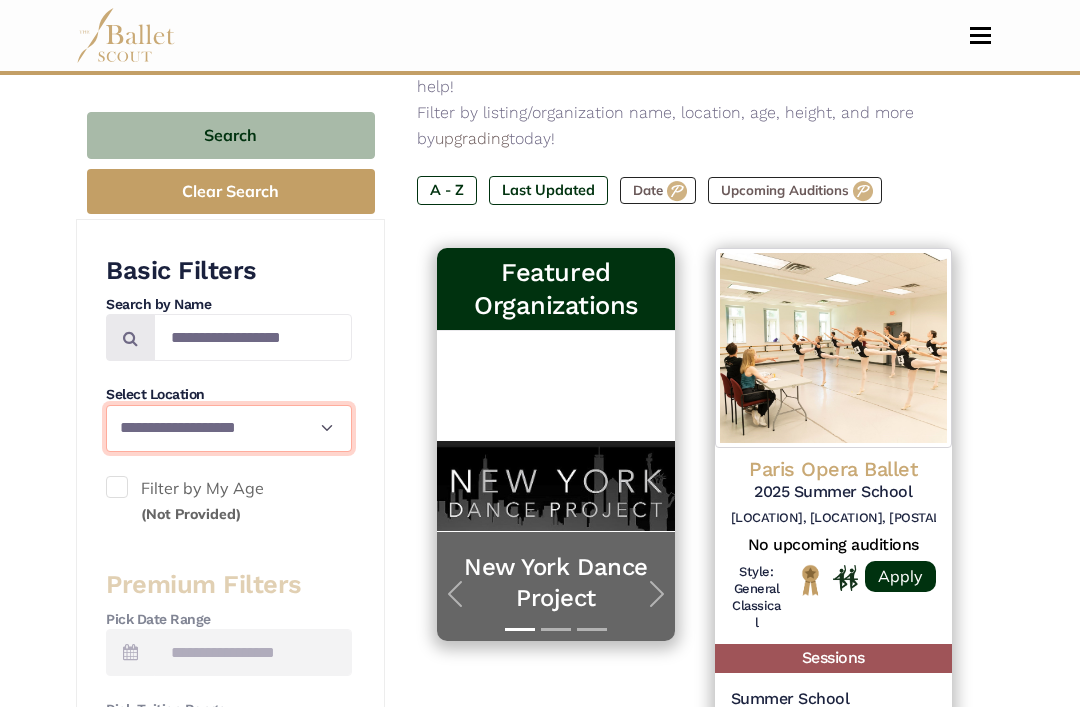 click on "**********" at bounding box center [229, 428] 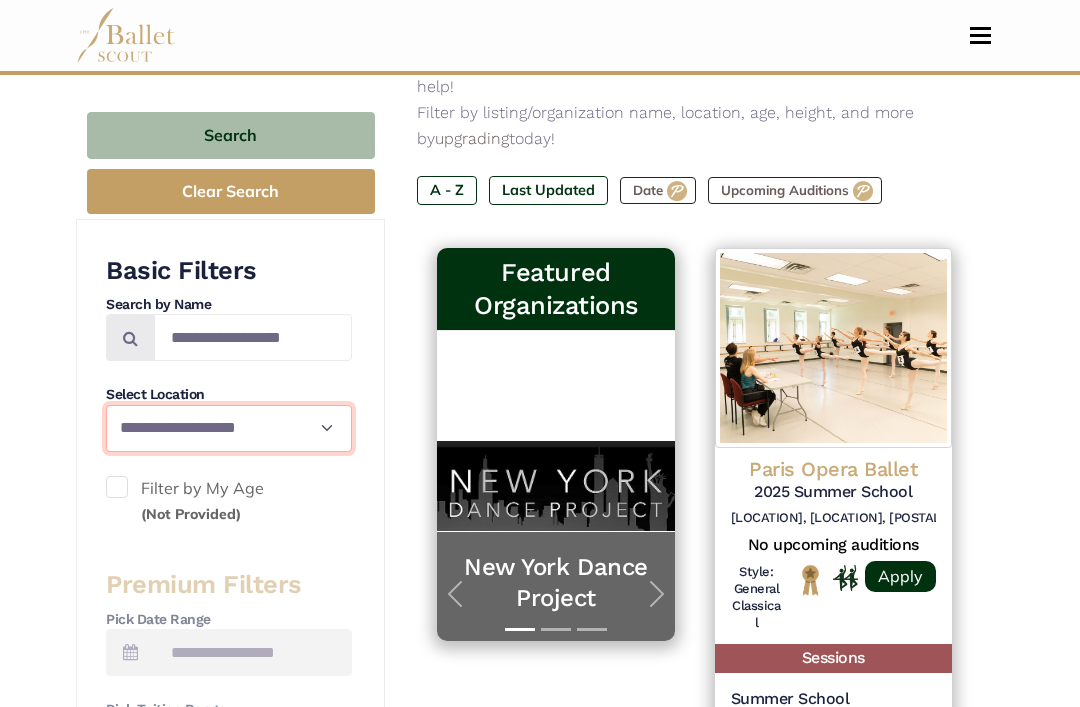 select on "**" 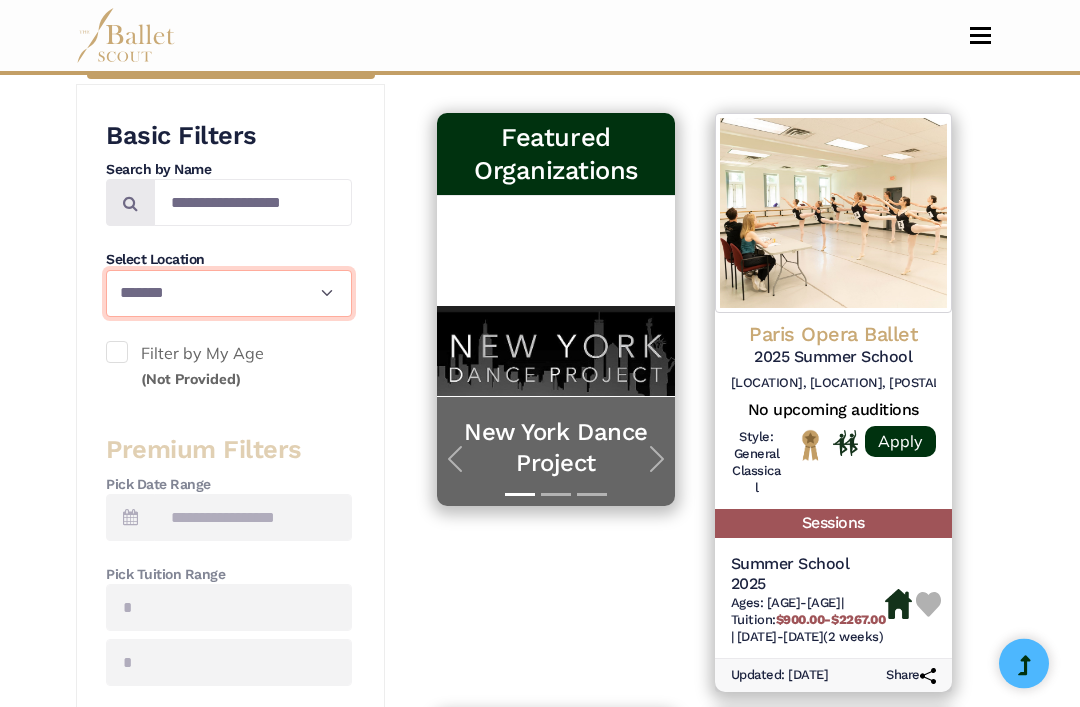 scroll, scrollTop: 424, scrollLeft: 0, axis: vertical 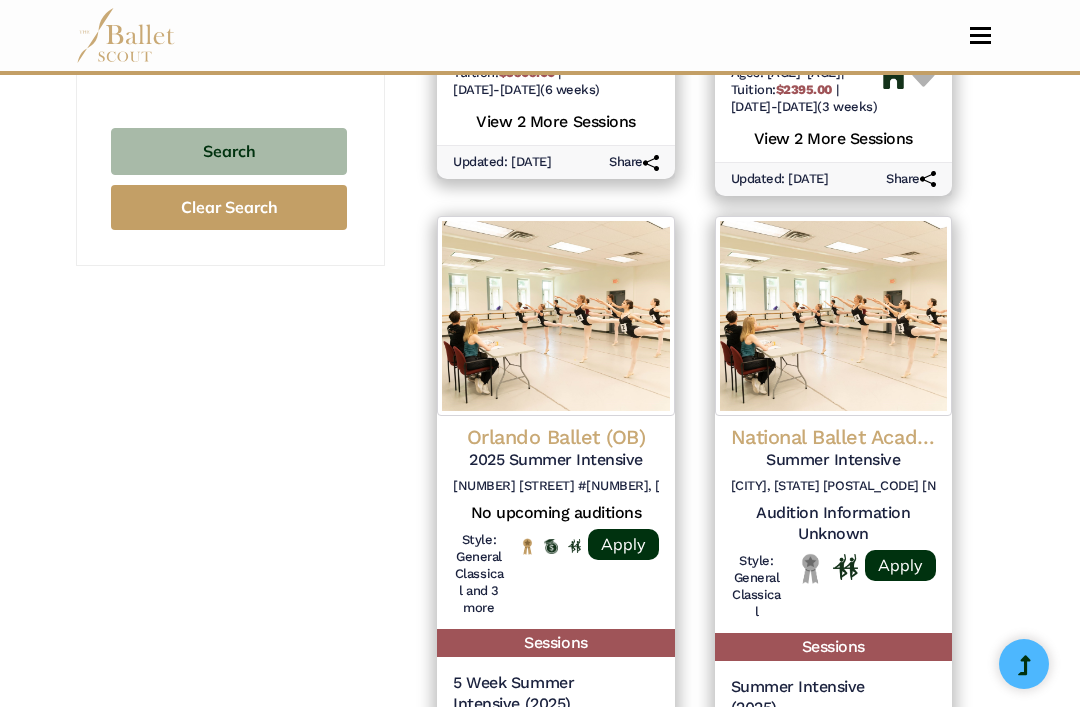 select on "**" 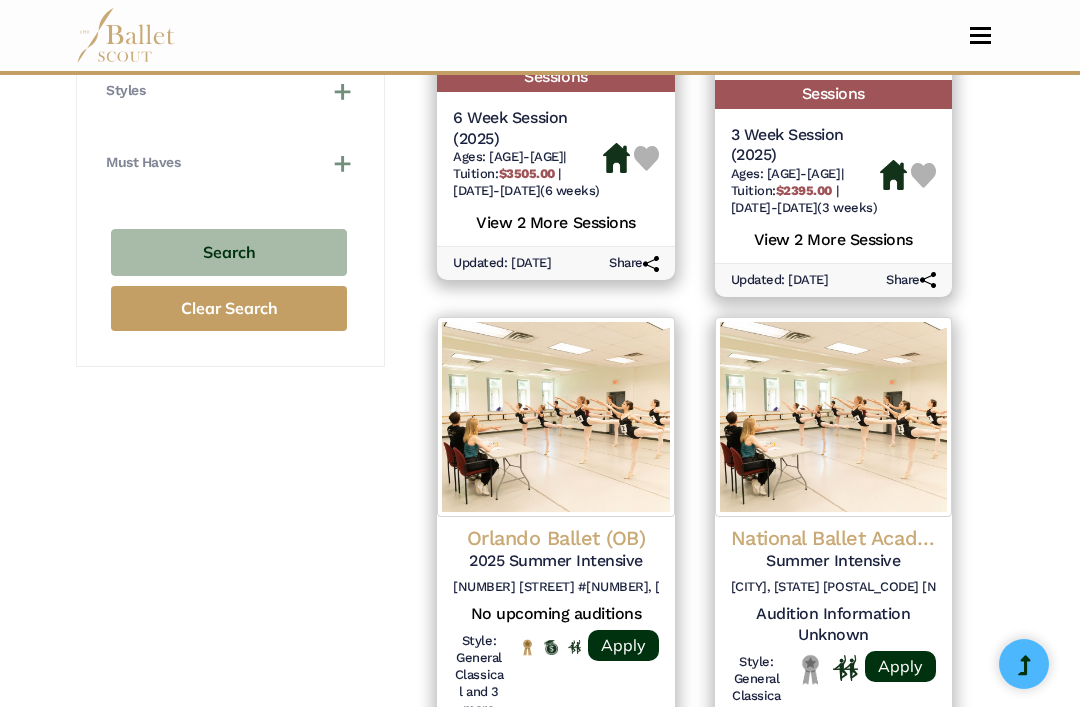 scroll, scrollTop: 1468, scrollLeft: 0, axis: vertical 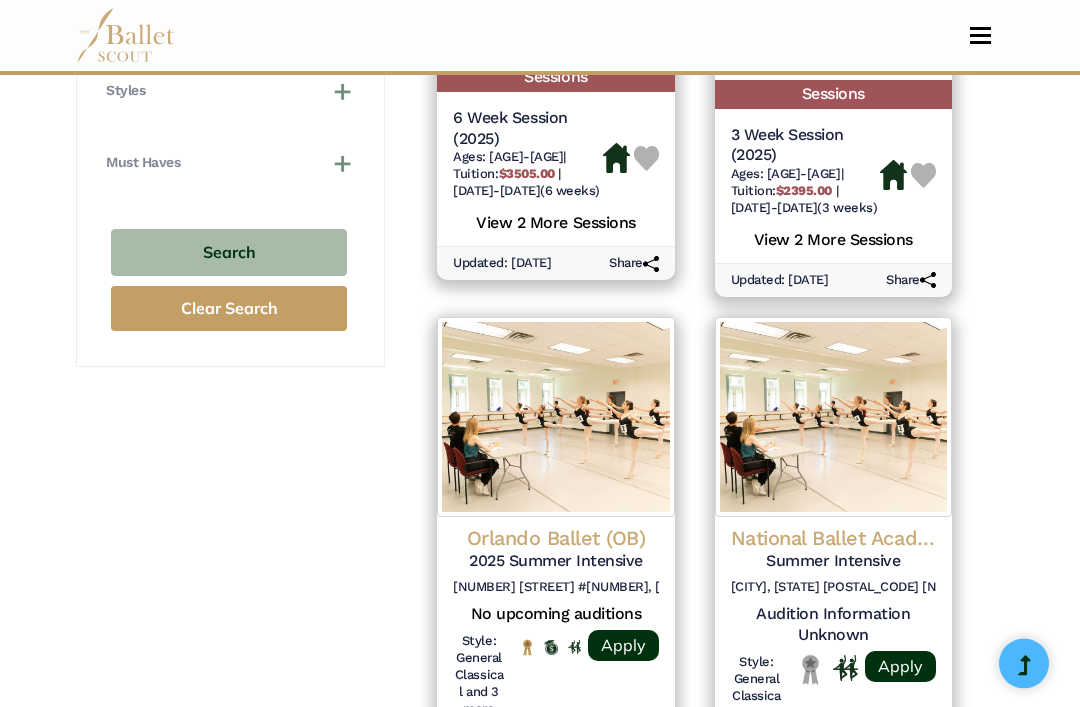 click on "Search" at bounding box center (229, 253) 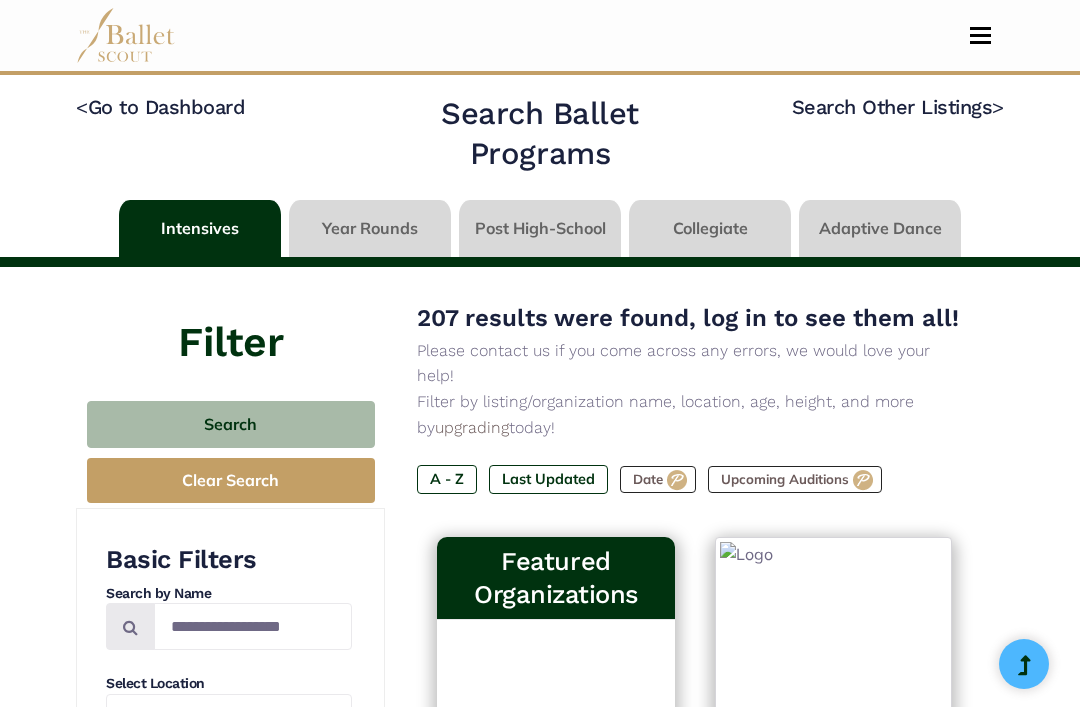 select on "**" 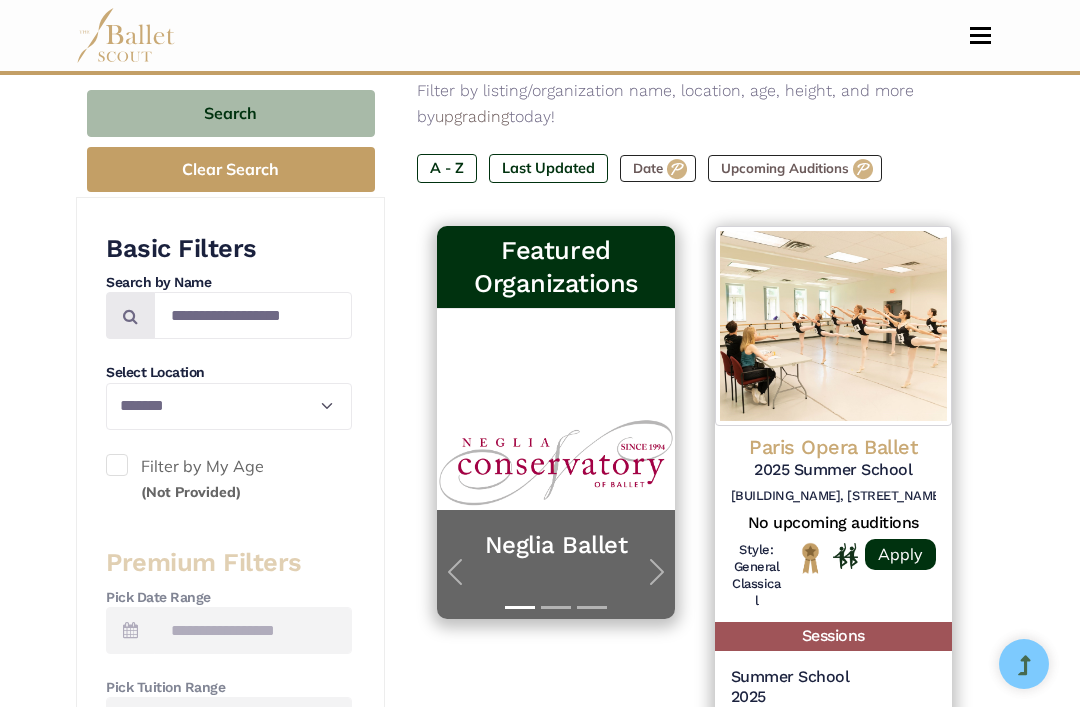 scroll, scrollTop: 339, scrollLeft: 0, axis: vertical 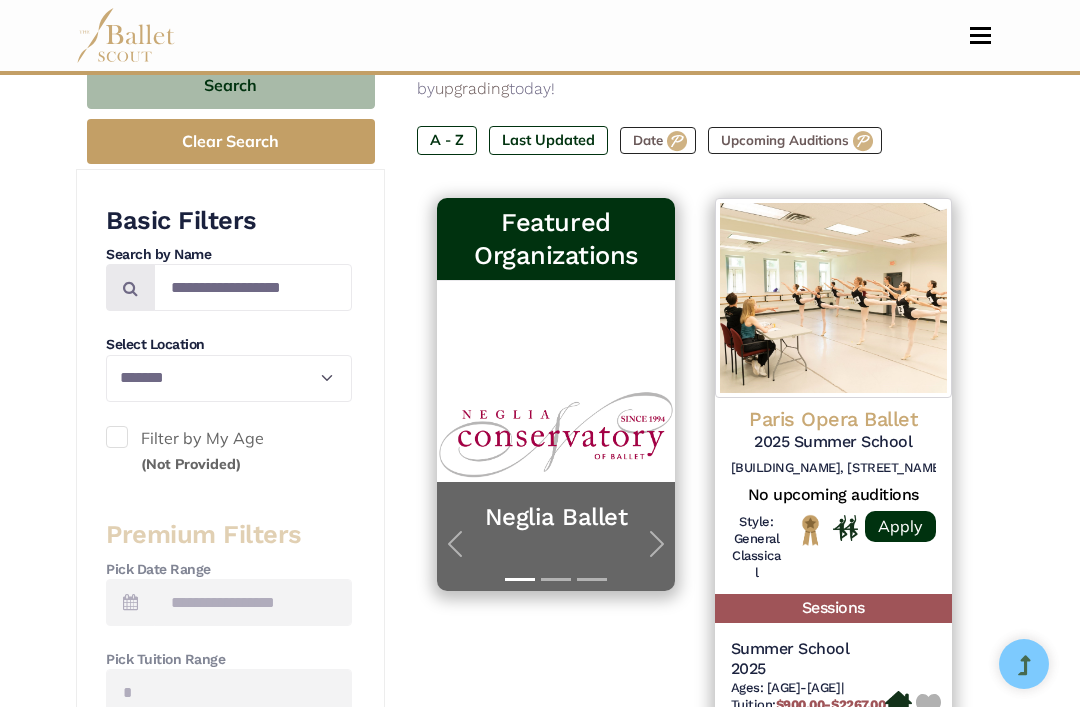 select on "**" 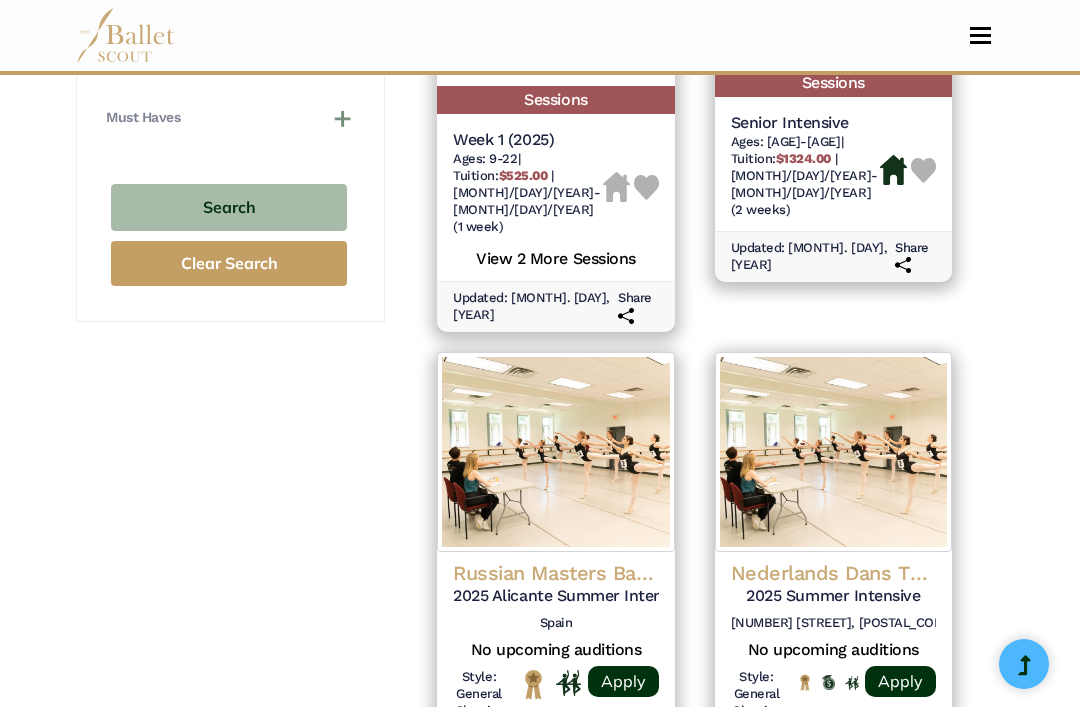 scroll, scrollTop: 1518, scrollLeft: 0, axis: vertical 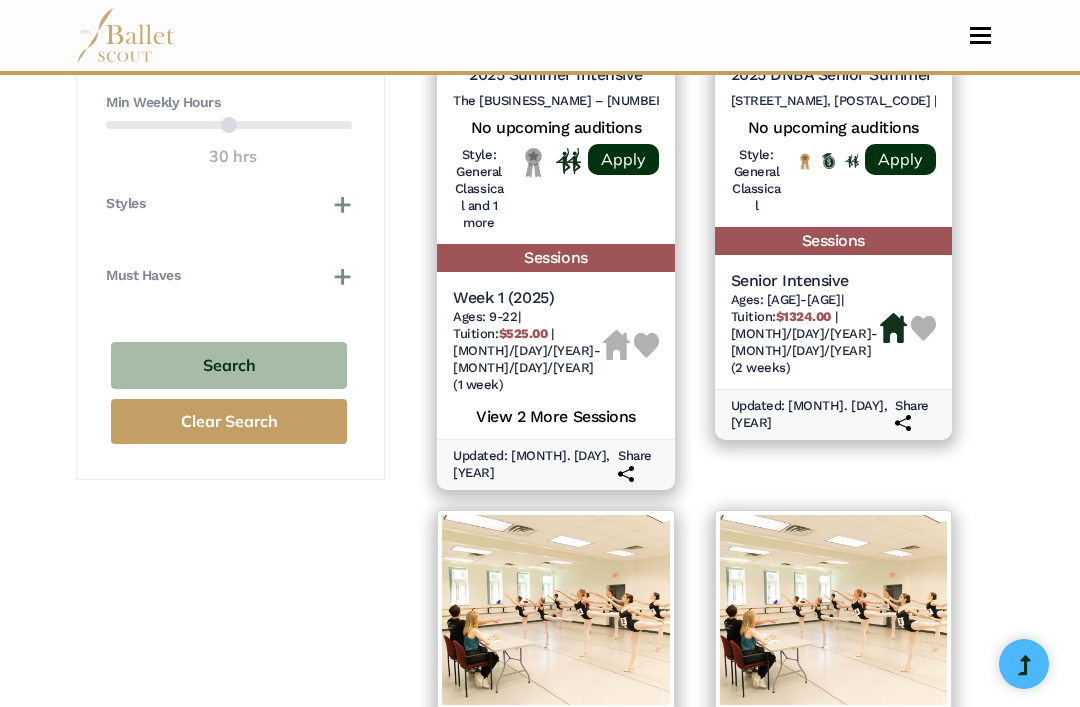 select on "**" 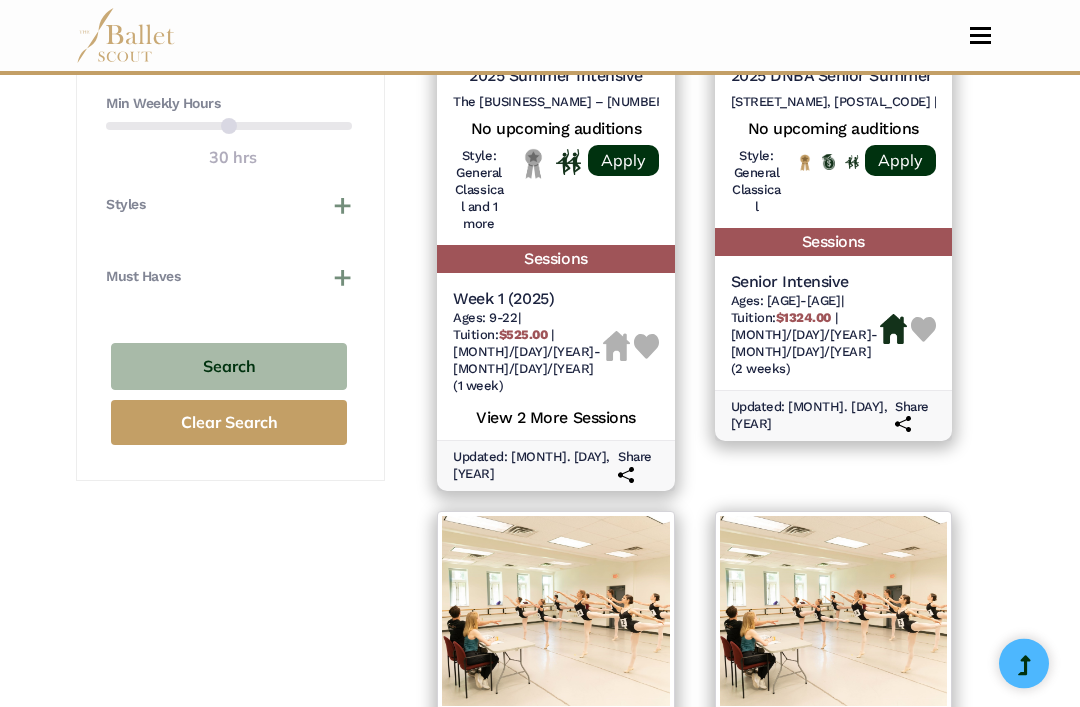 scroll, scrollTop: 1353, scrollLeft: 0, axis: vertical 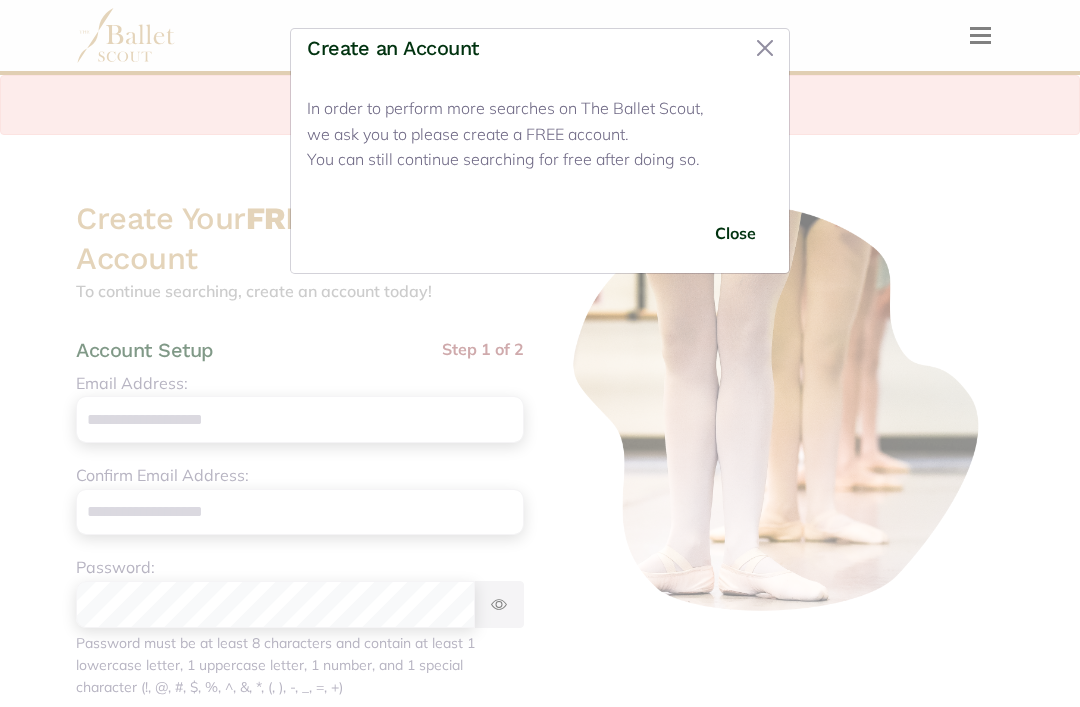 click at bounding box center (765, 48) 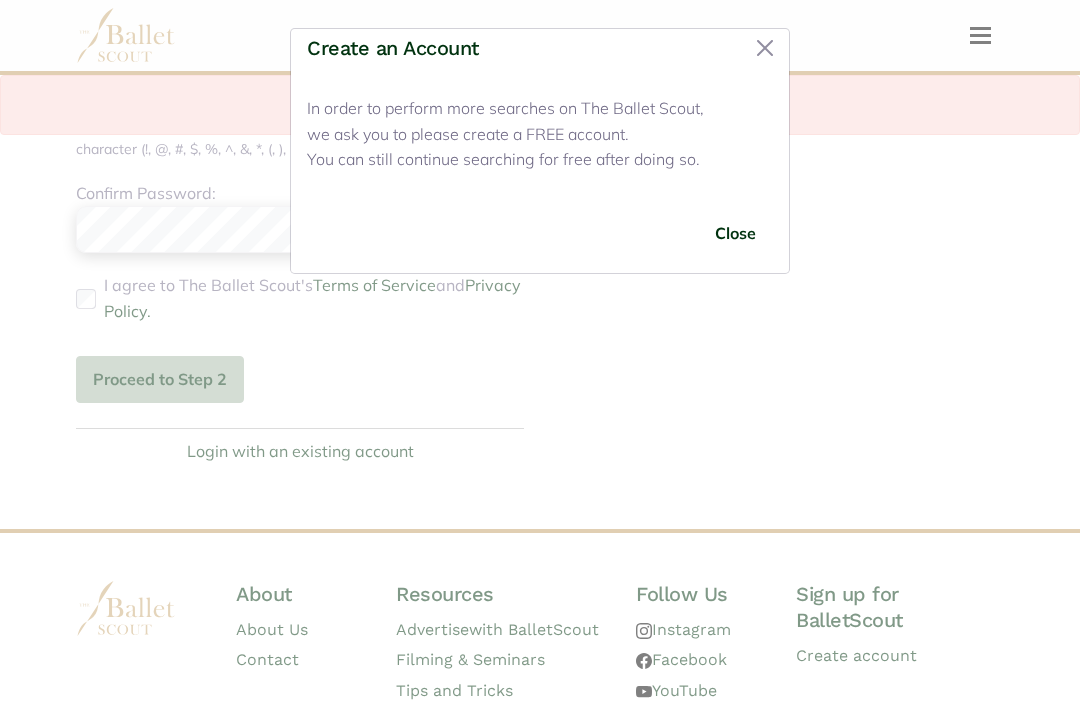 click on "Close" at bounding box center (735, 233) 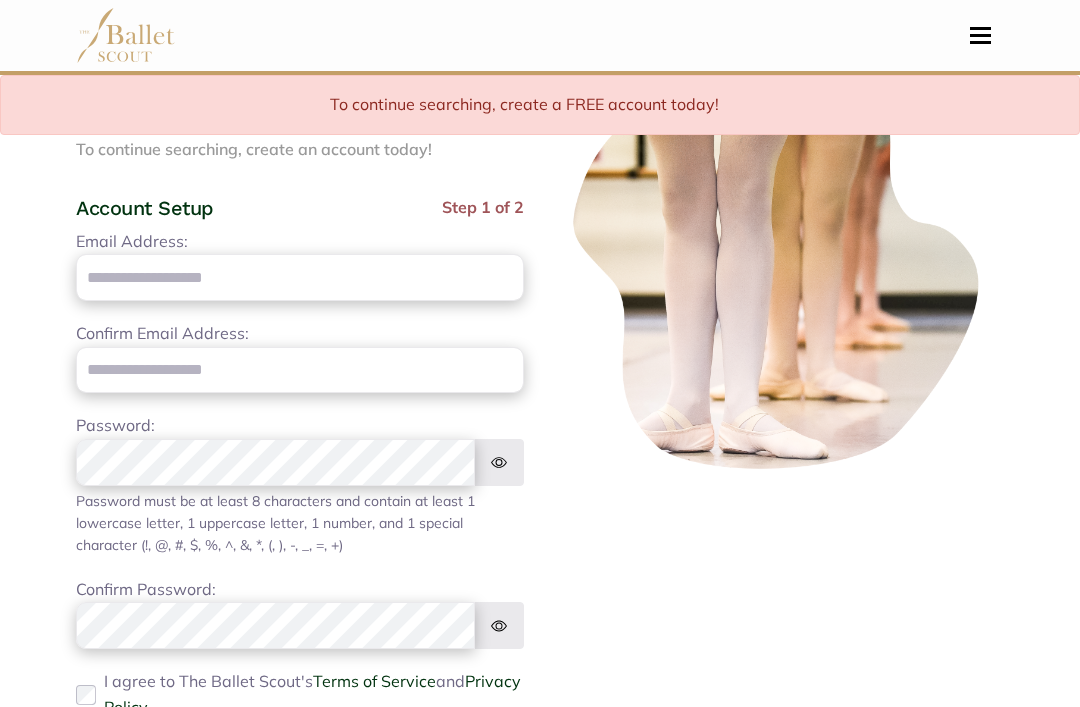 scroll, scrollTop: 112, scrollLeft: 0, axis: vertical 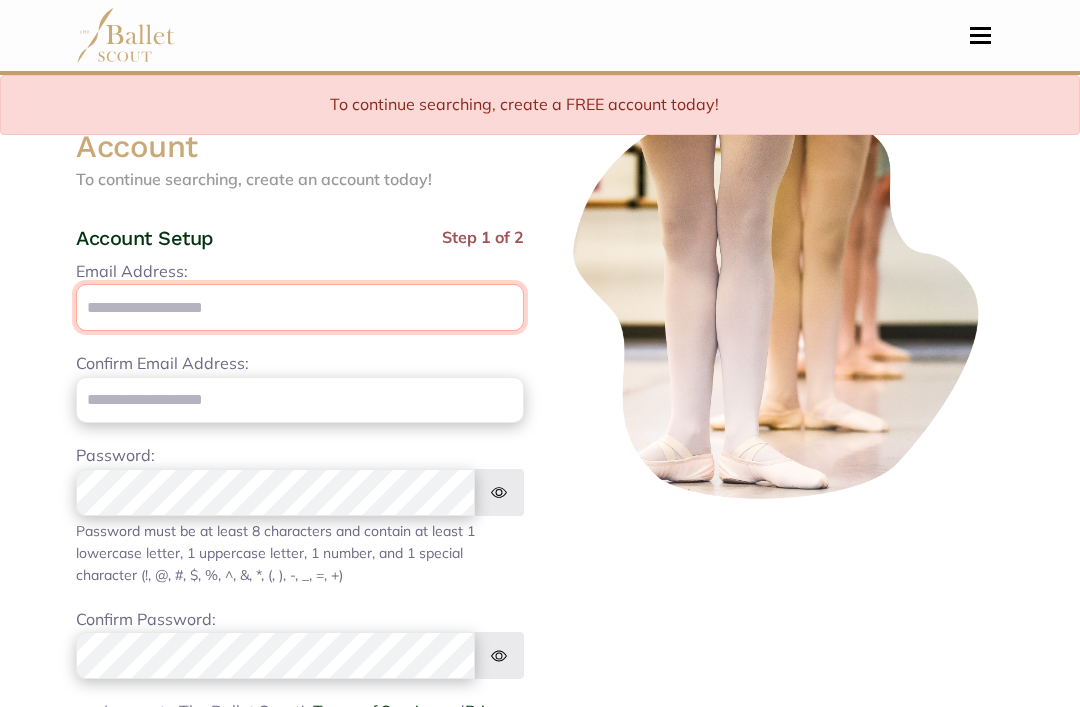 click on "Email Address:" at bounding box center (300, 307) 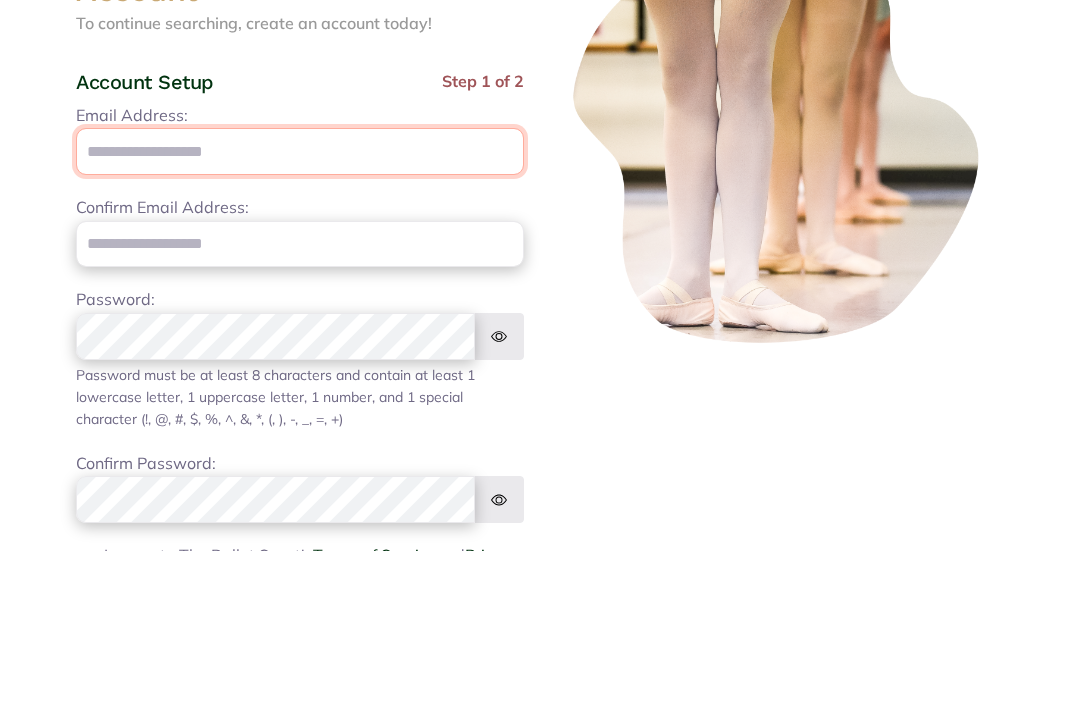 type on "**********" 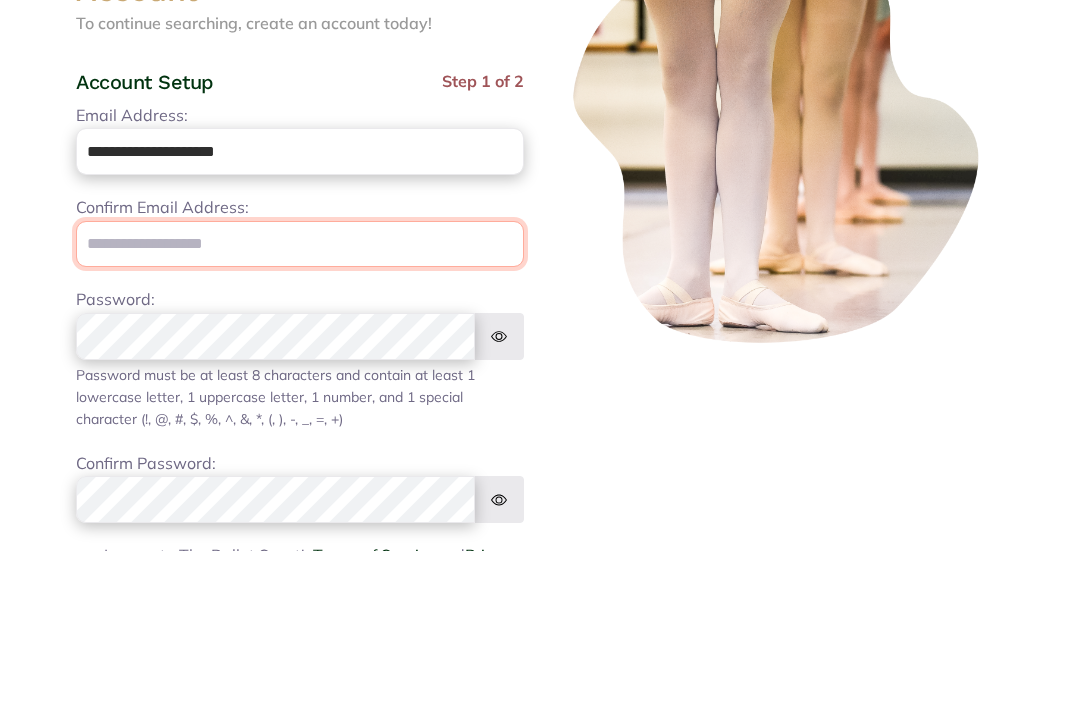 type on "**********" 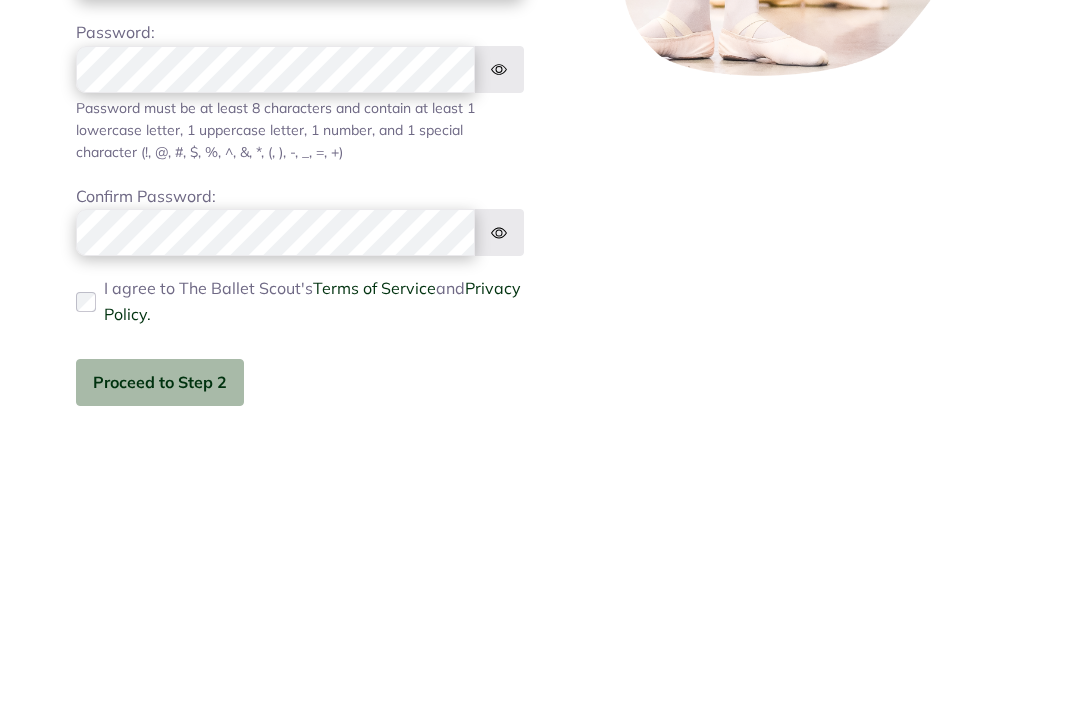 click on "I agree to The Ballet Scout's  Terms of Service  and  Privacy Policy.
Please agree to the terms of service." at bounding box center (300, 583) 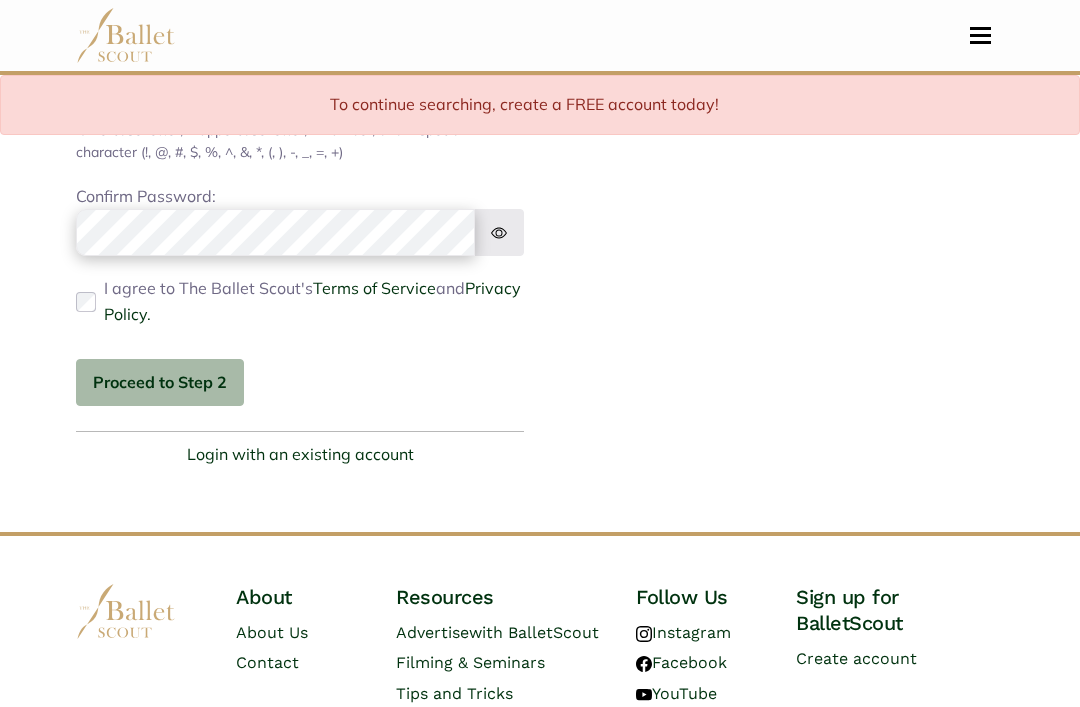 click on "Proceed to Step 2" at bounding box center [160, 382] 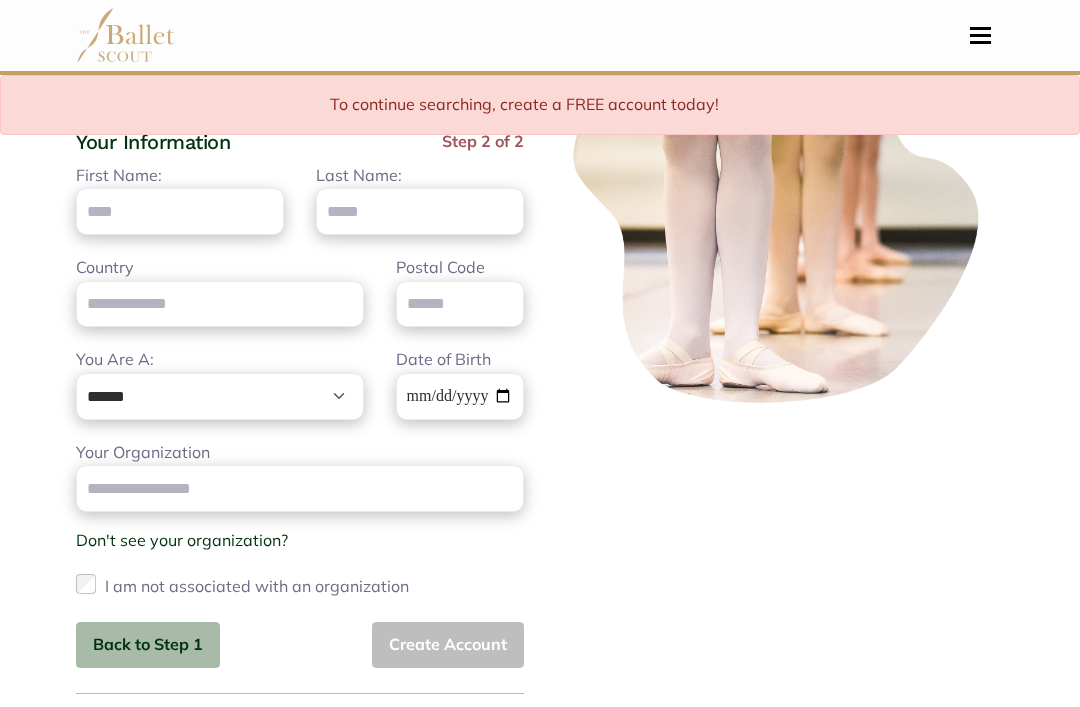 scroll, scrollTop: 0, scrollLeft: 0, axis: both 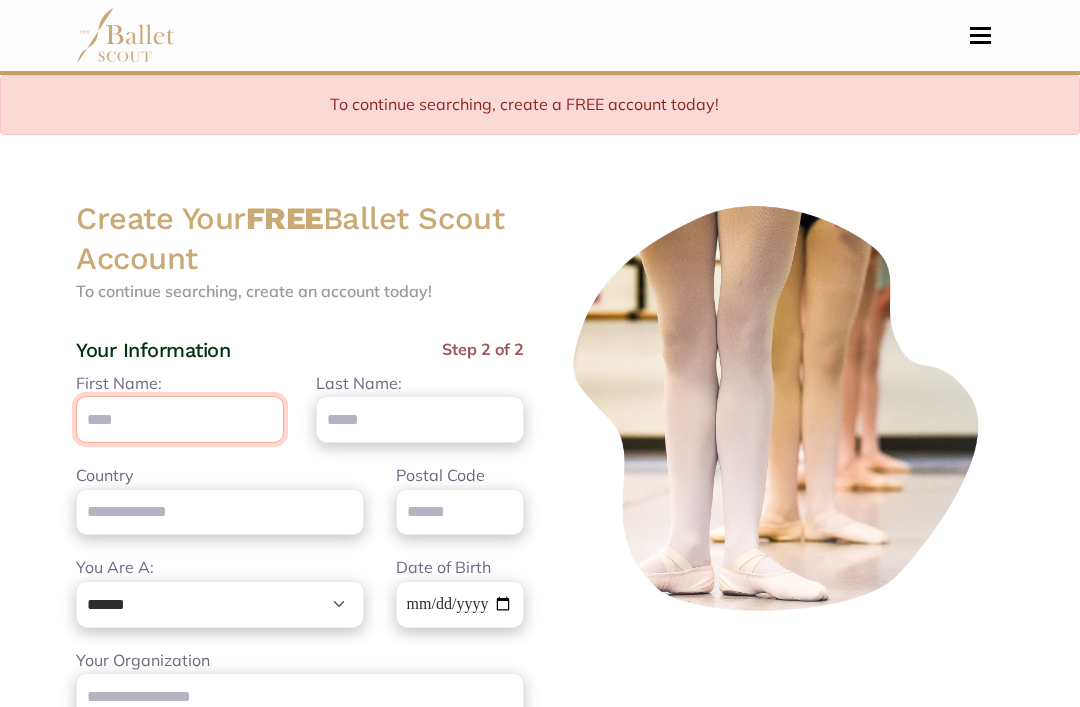 click on "First Name:" at bounding box center (180, 419) 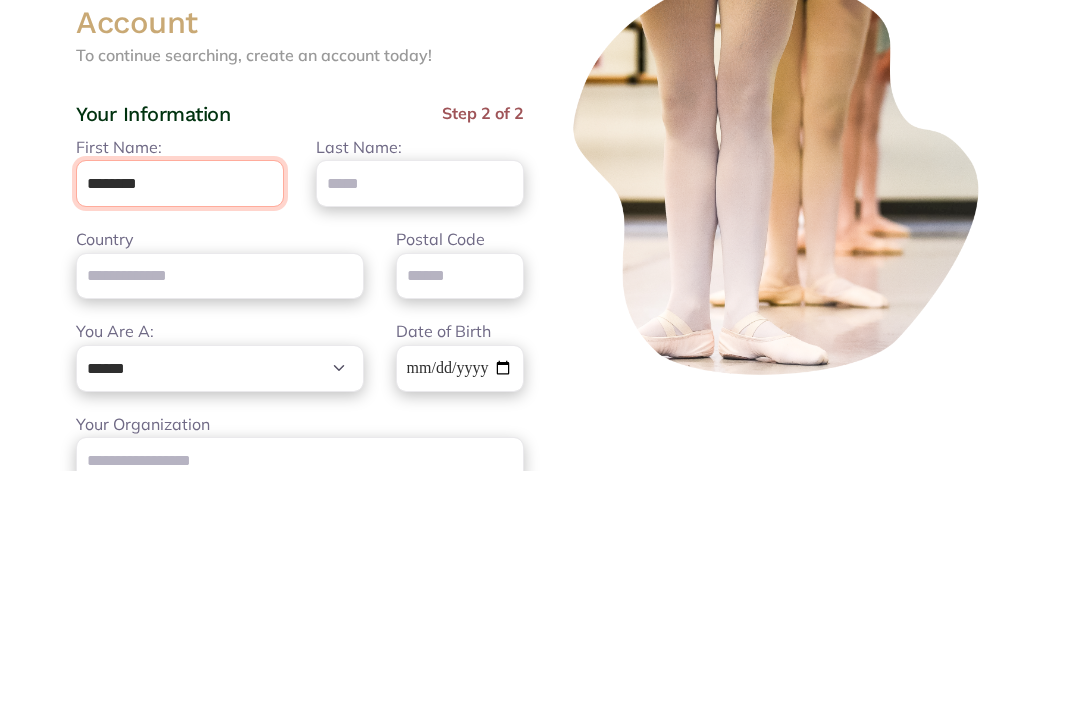 type on "*******" 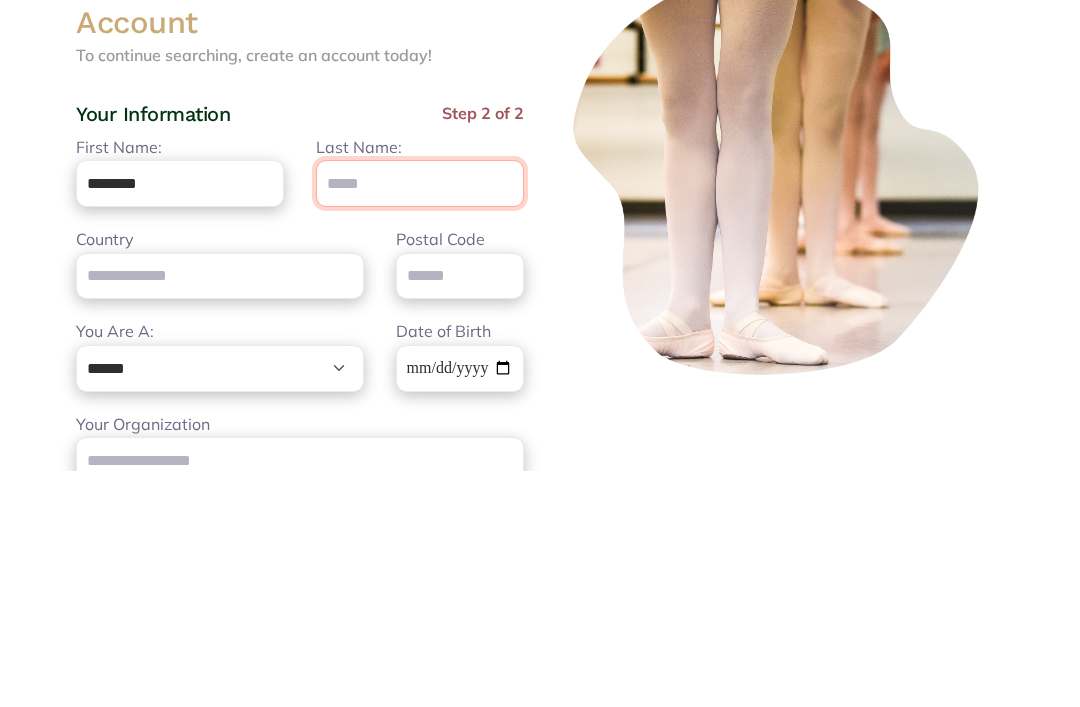click on "Last Name:" at bounding box center (420, 419) 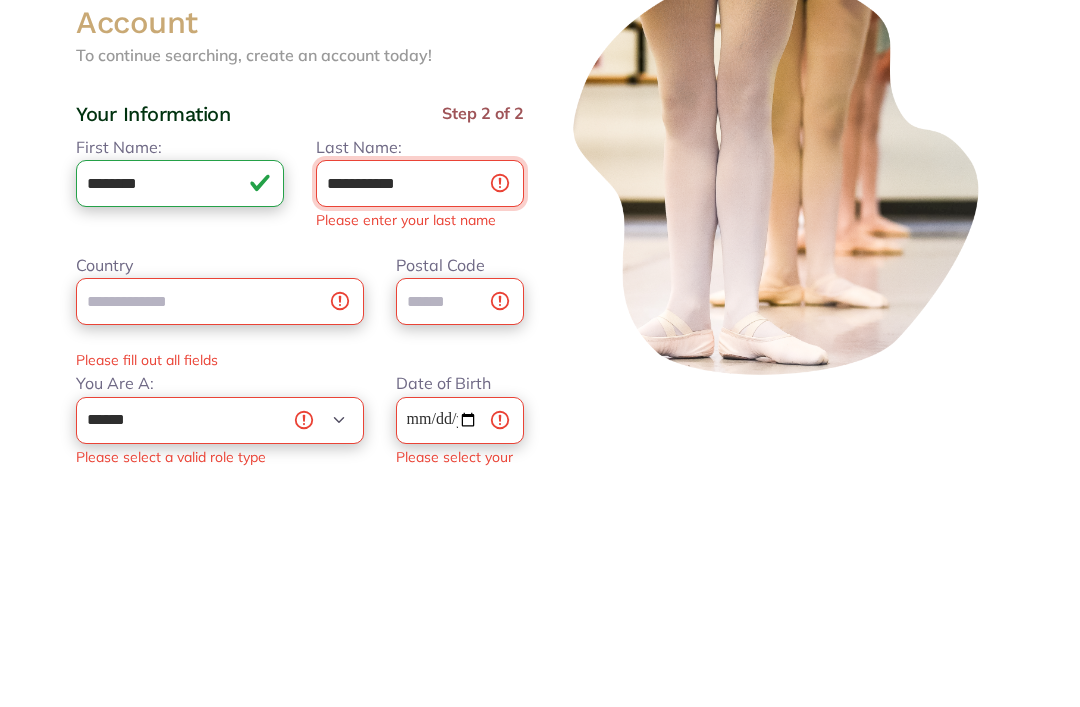 type on "**********" 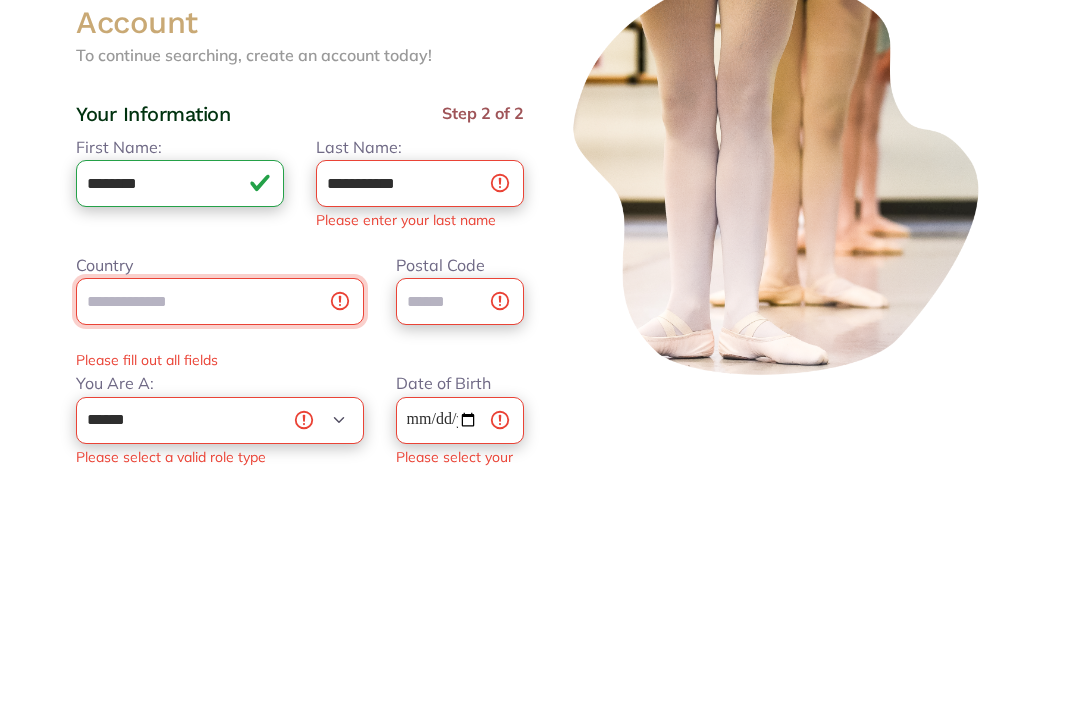 click on "Country" at bounding box center (220, 537) 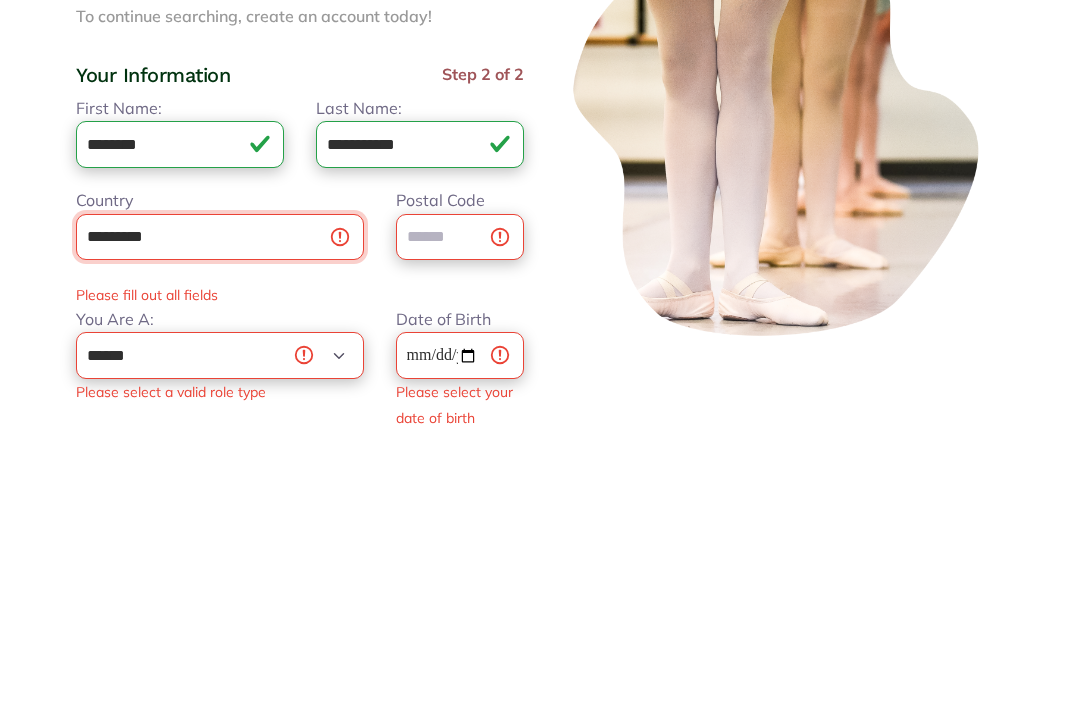type on "*********" 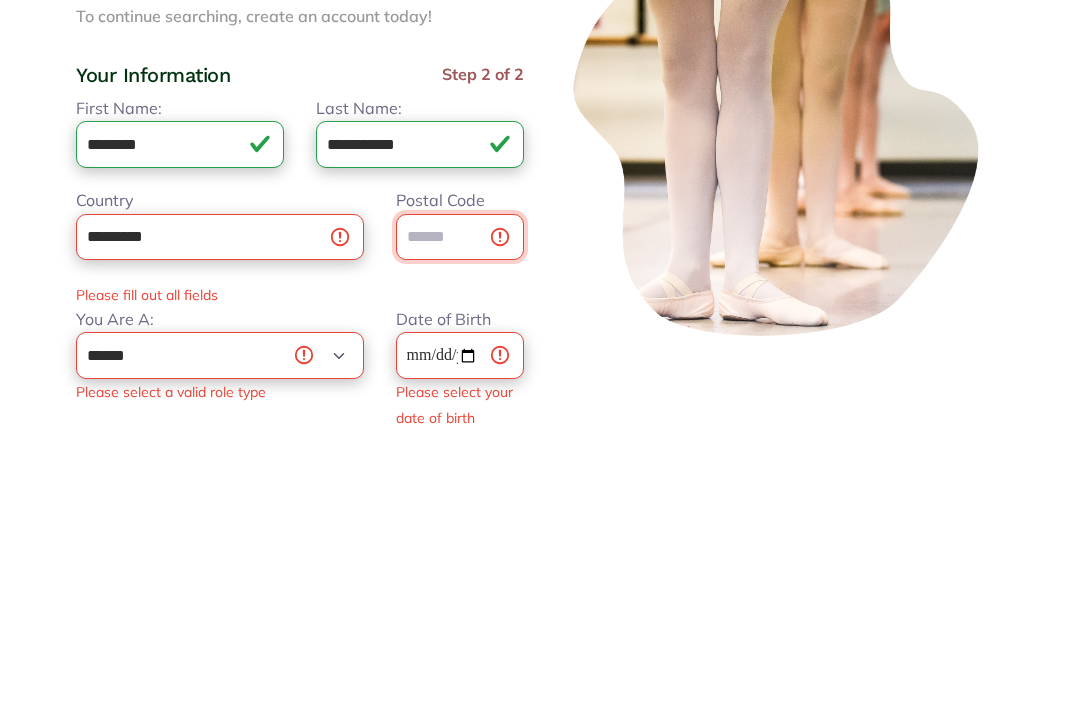 click on "Postal Code" at bounding box center [460, 512] 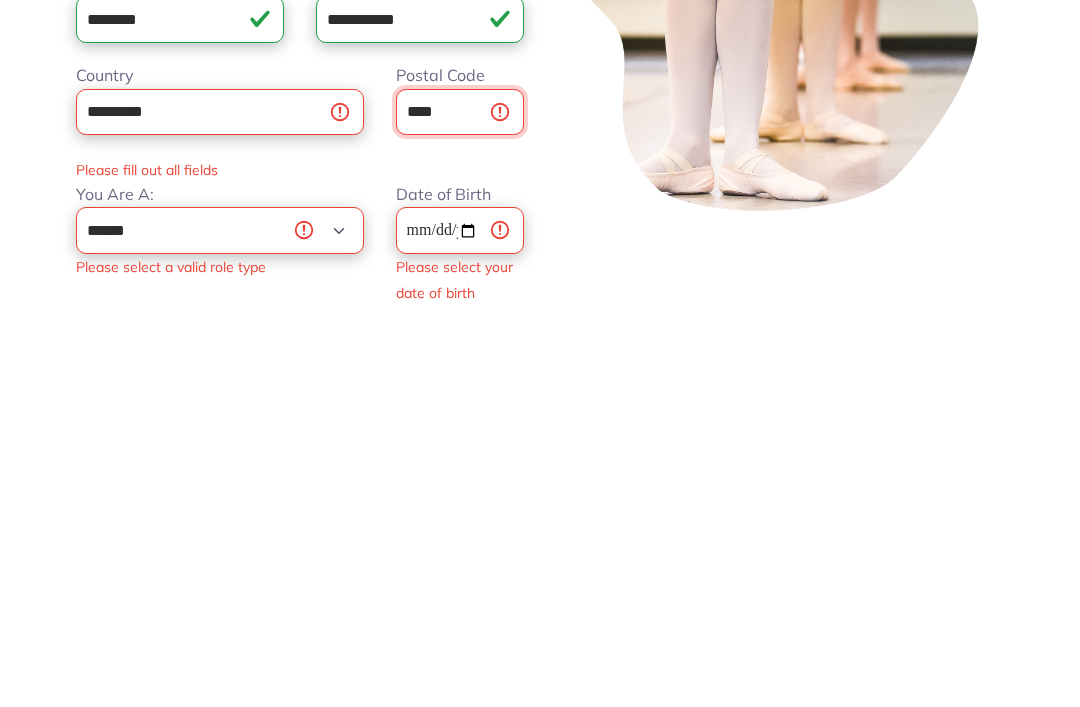 type on "****" 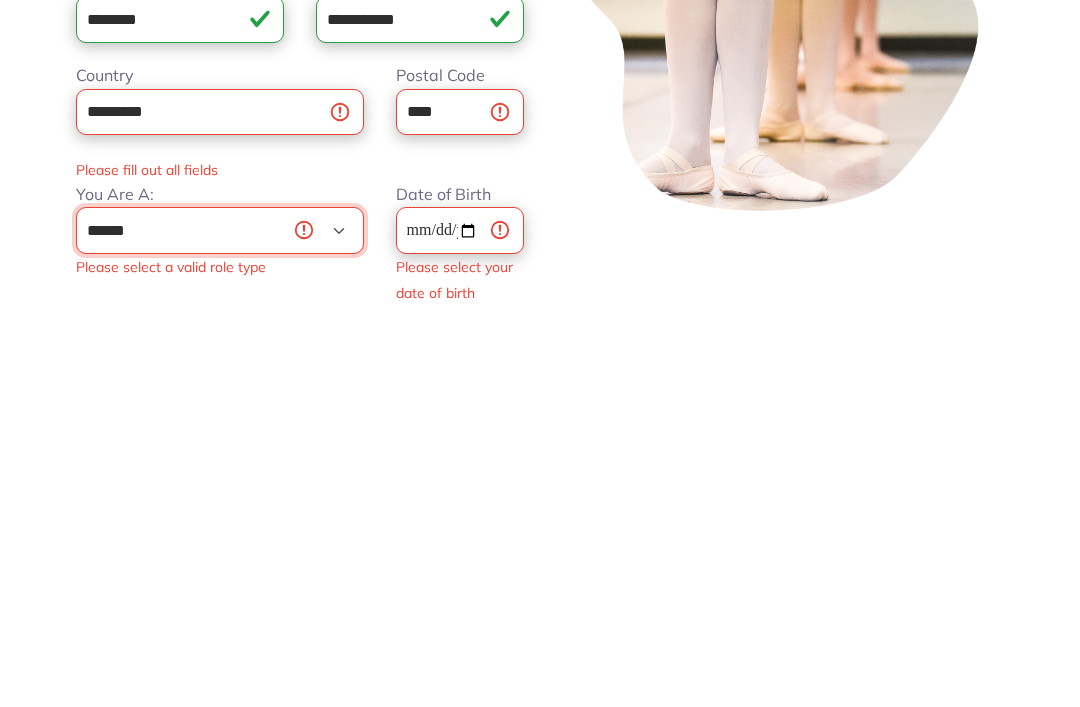 click on "**********" at bounding box center (220, 630) 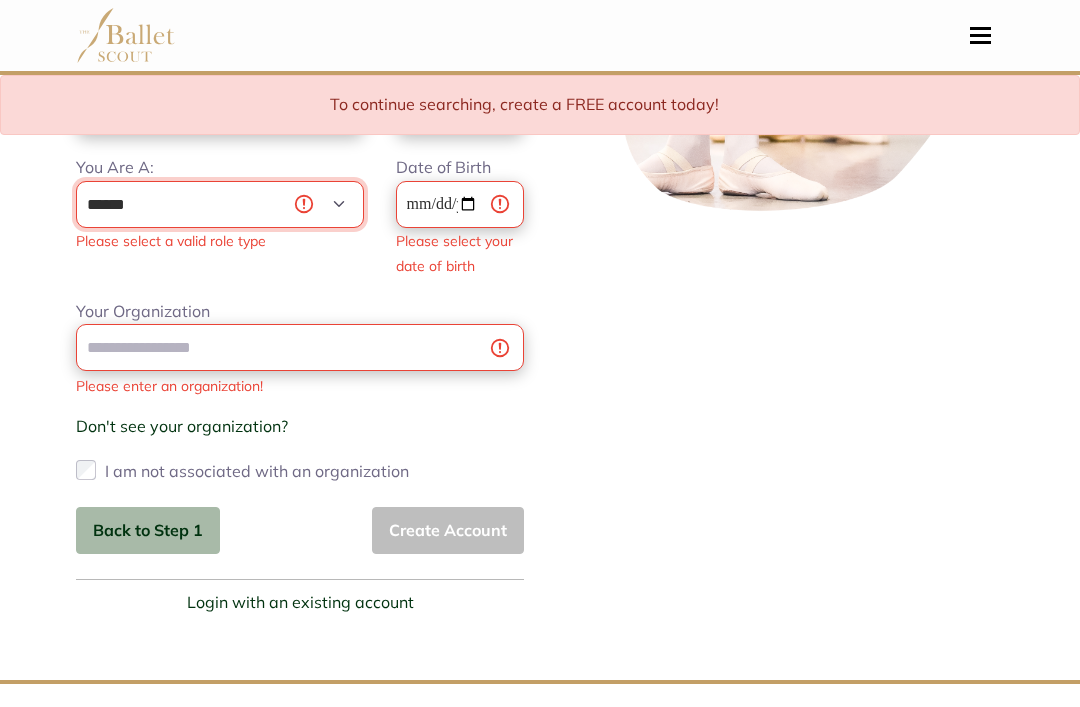 select on "*" 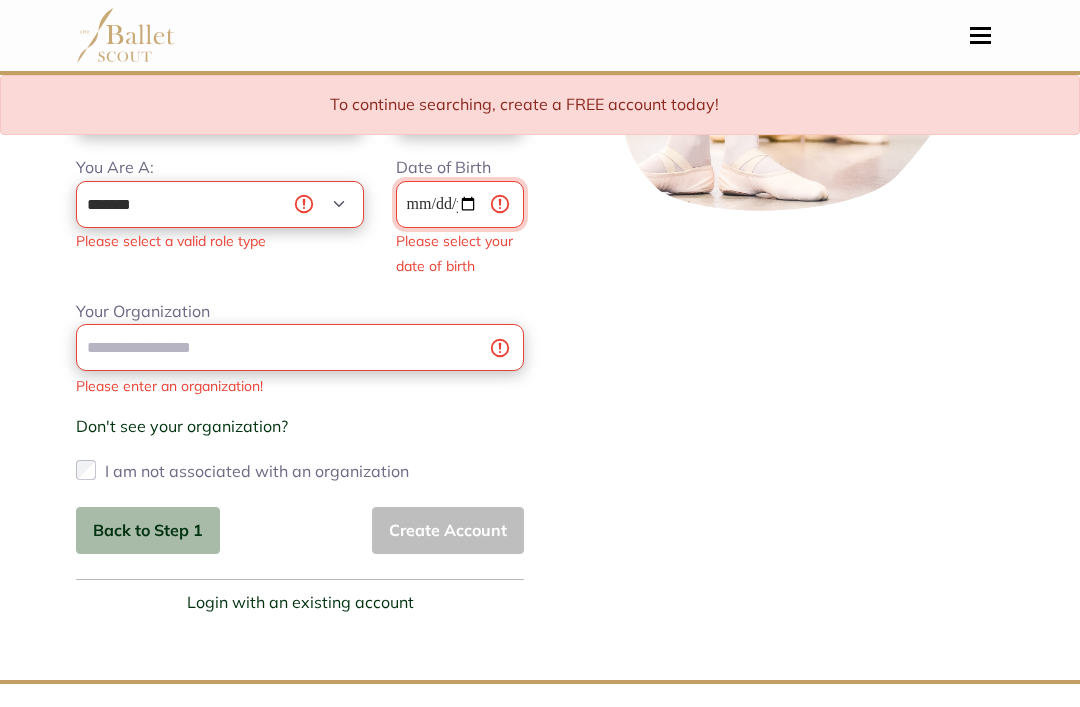 click on "Date of Birth" at bounding box center [460, 204] 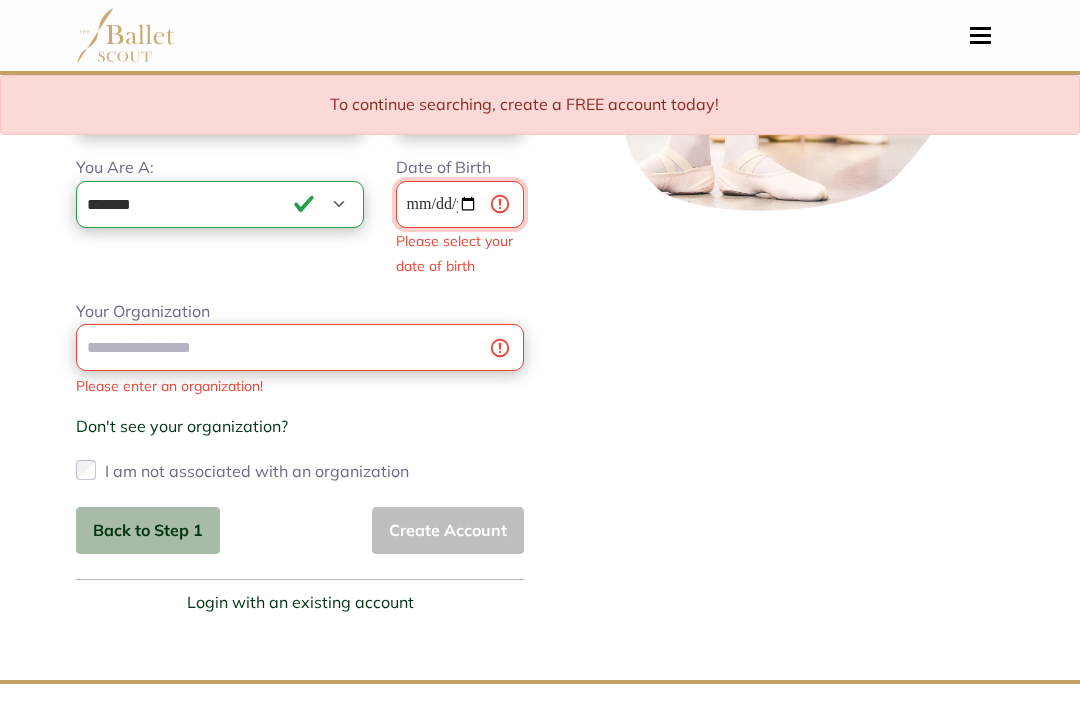 click on "**********" at bounding box center [460, 204] 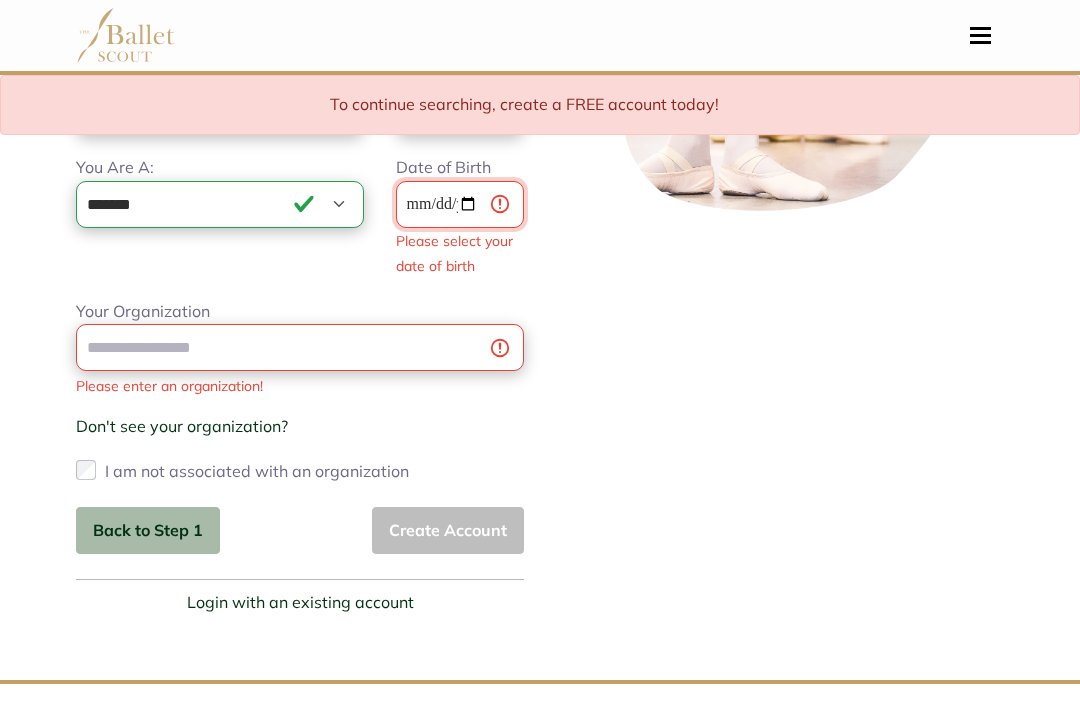 type on "**********" 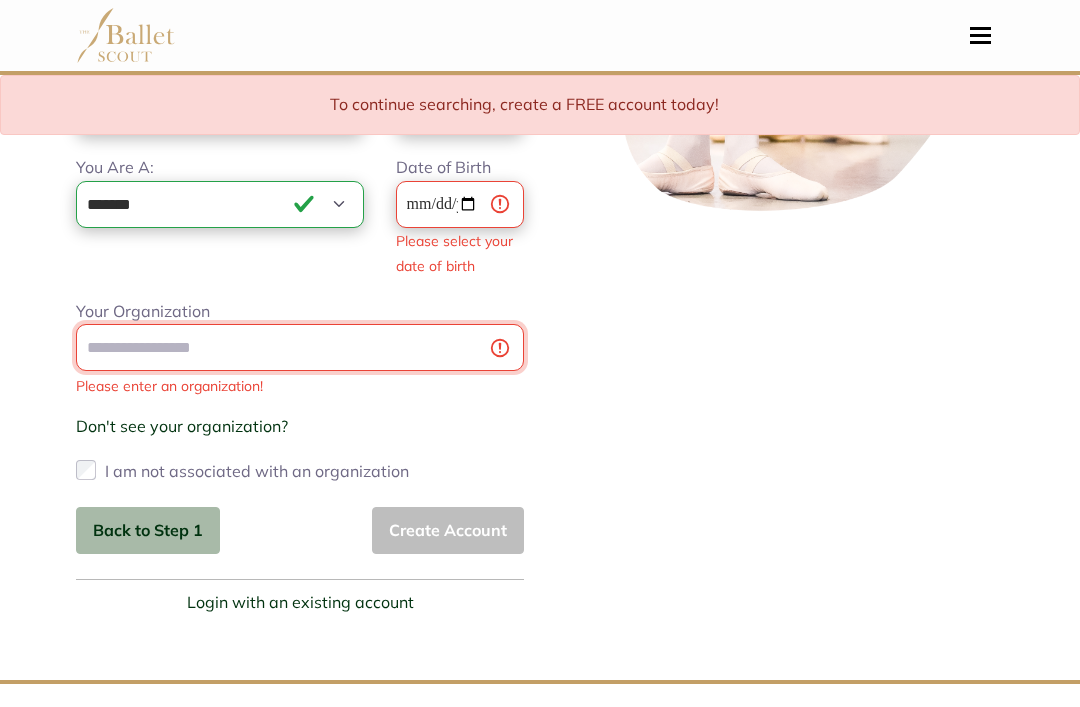 click on "Your Organization
Please enter an organization!
Don't see your organization?
×
Organization not listed?
Help us grow our community by adding your organization today!
(User-submitted organization require verification before appearing on our site).
Organization Name:
Address:
Link to Website:" at bounding box center (300, 393) 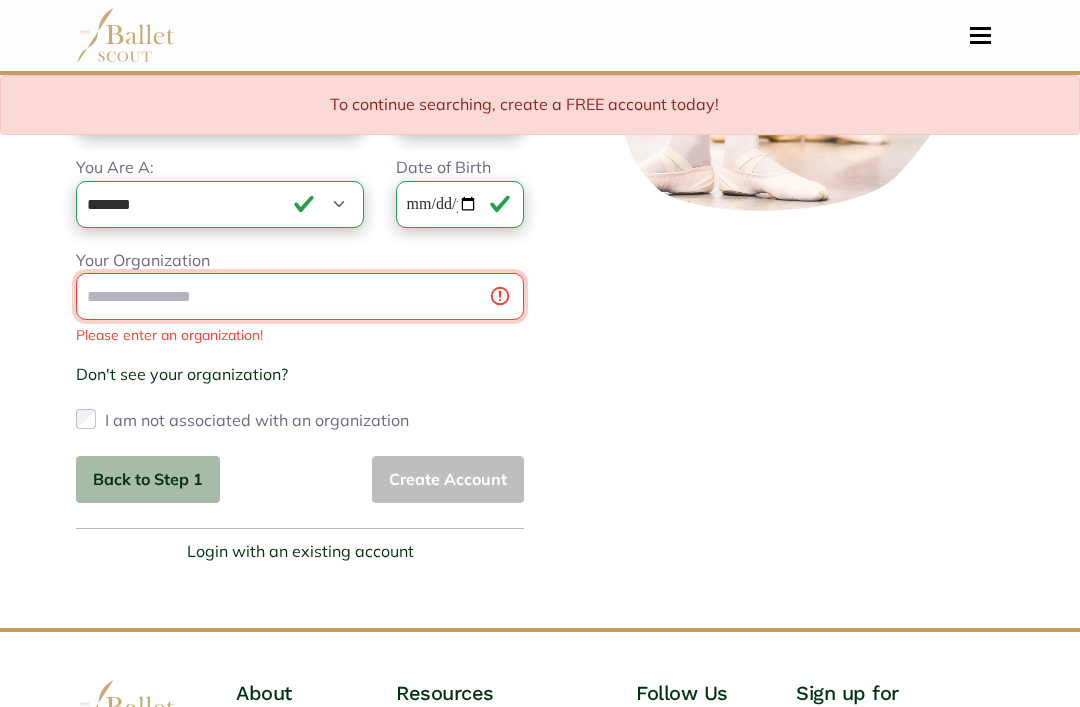 scroll, scrollTop: 399, scrollLeft: 0, axis: vertical 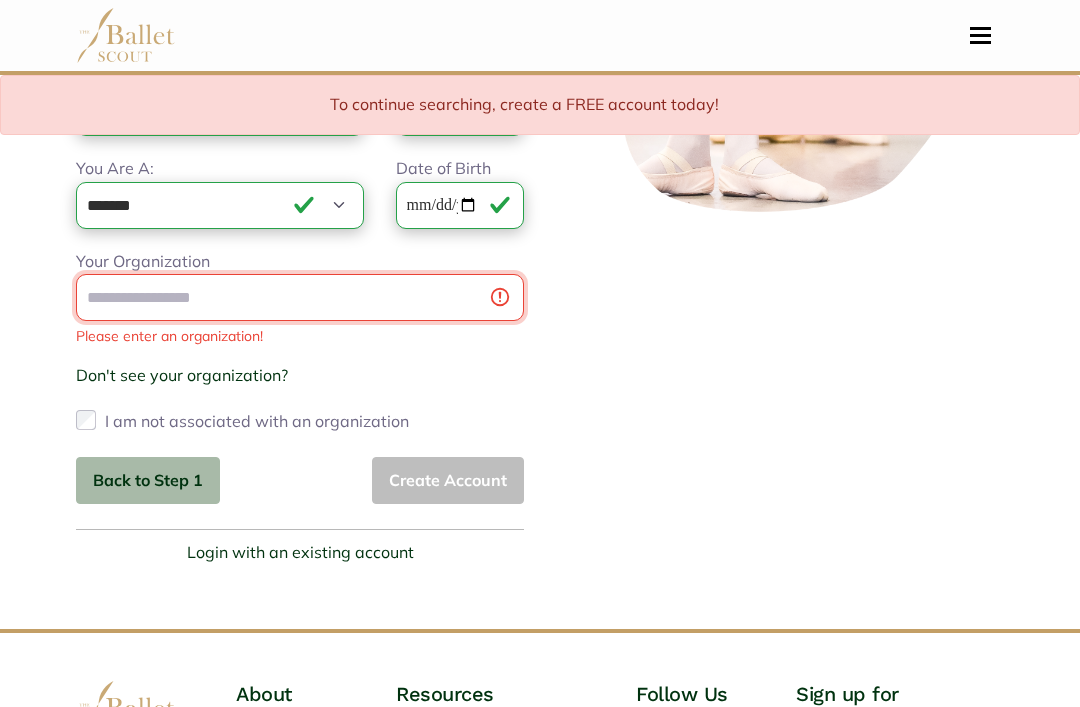 type on "*" 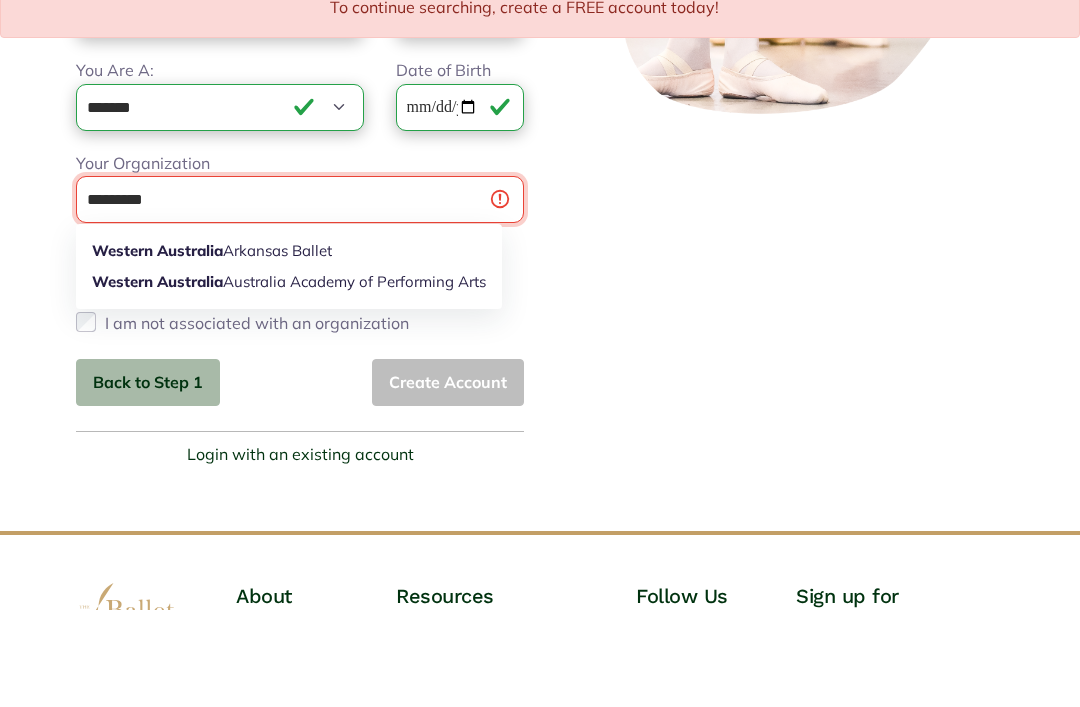 click on "Western A ustralia Academy of Performing Arts" at bounding box center (289, 380) 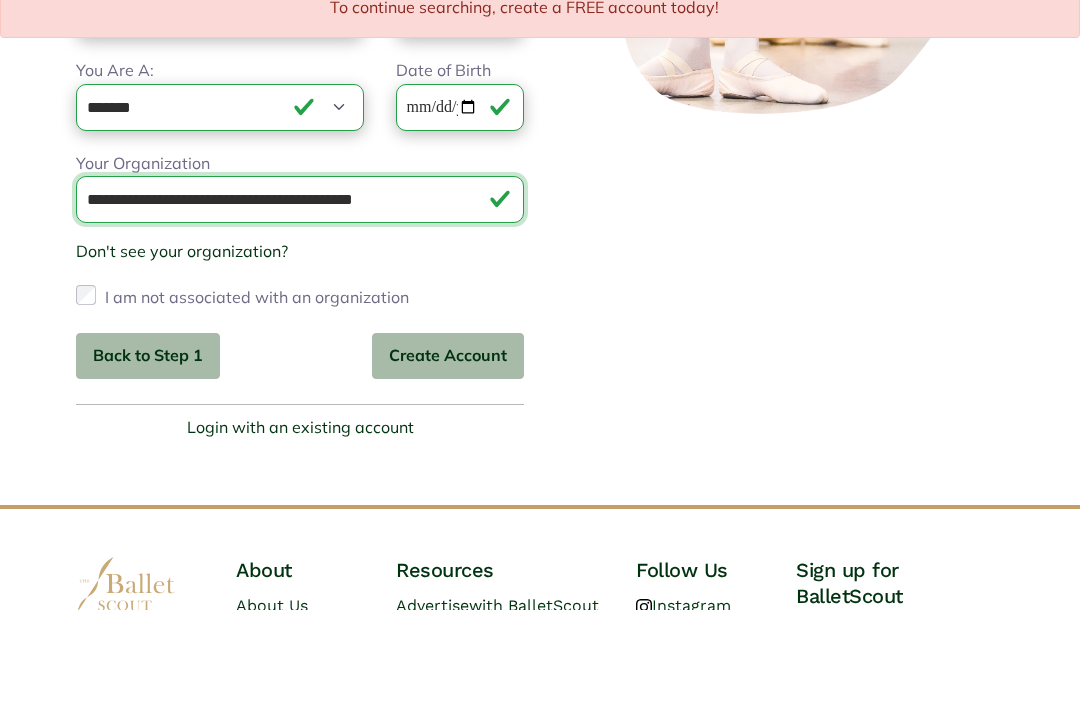 click on "**********" at bounding box center [300, 297] 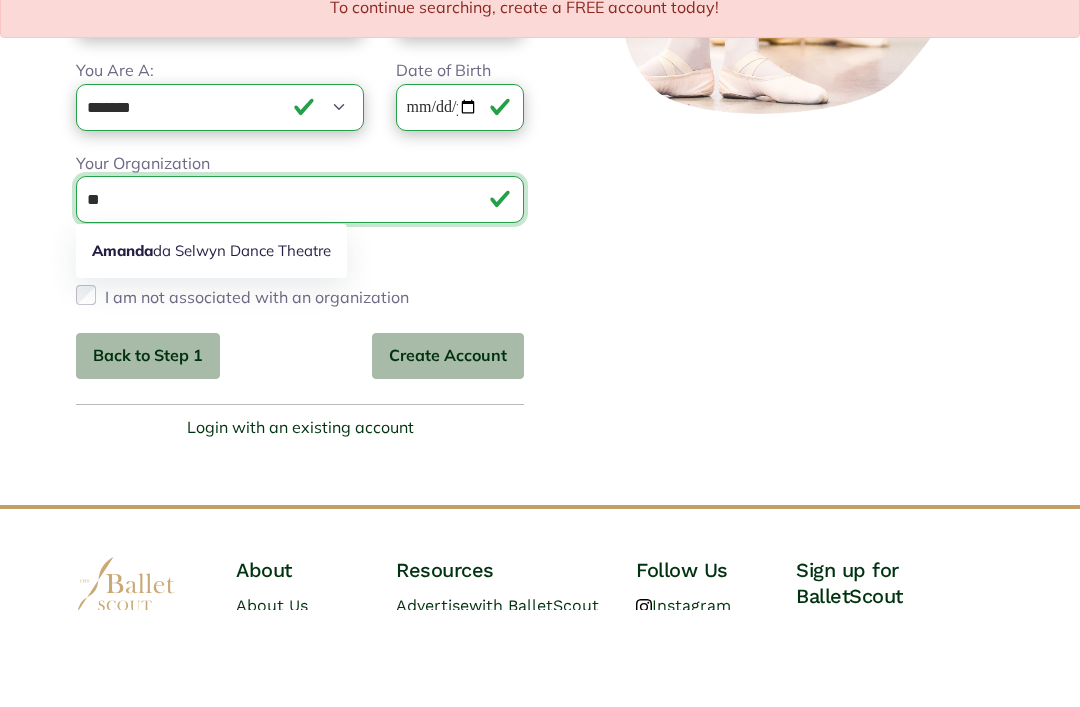 type on "*" 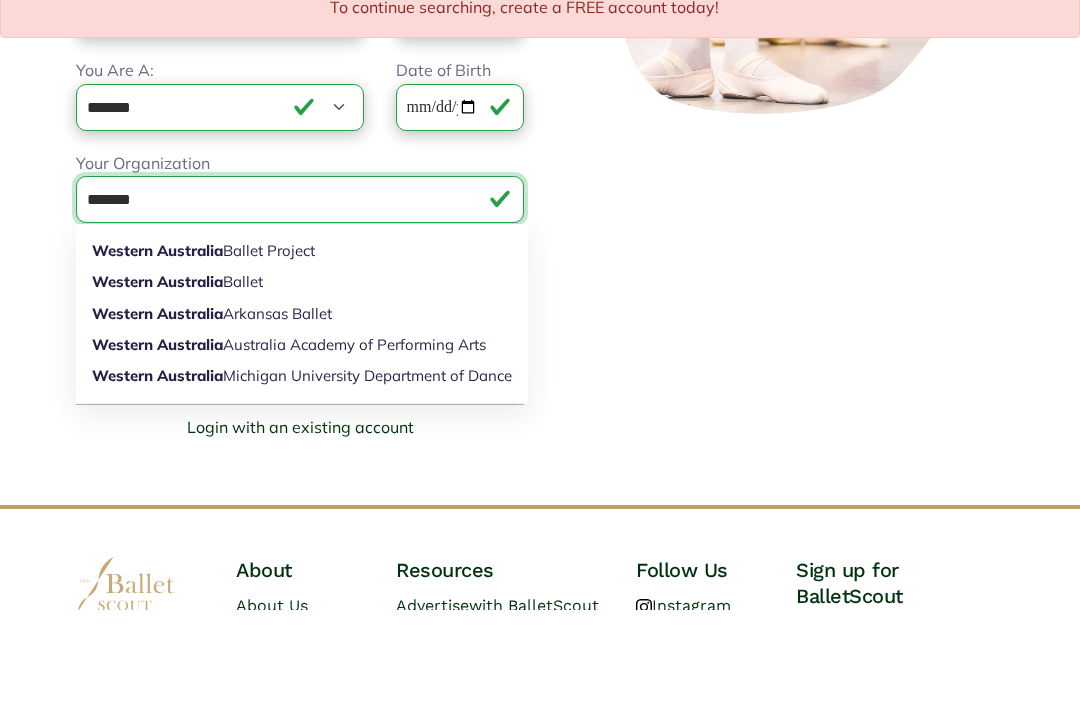 click on "Western  Australia Academy of Performing Arts" at bounding box center [302, 442] 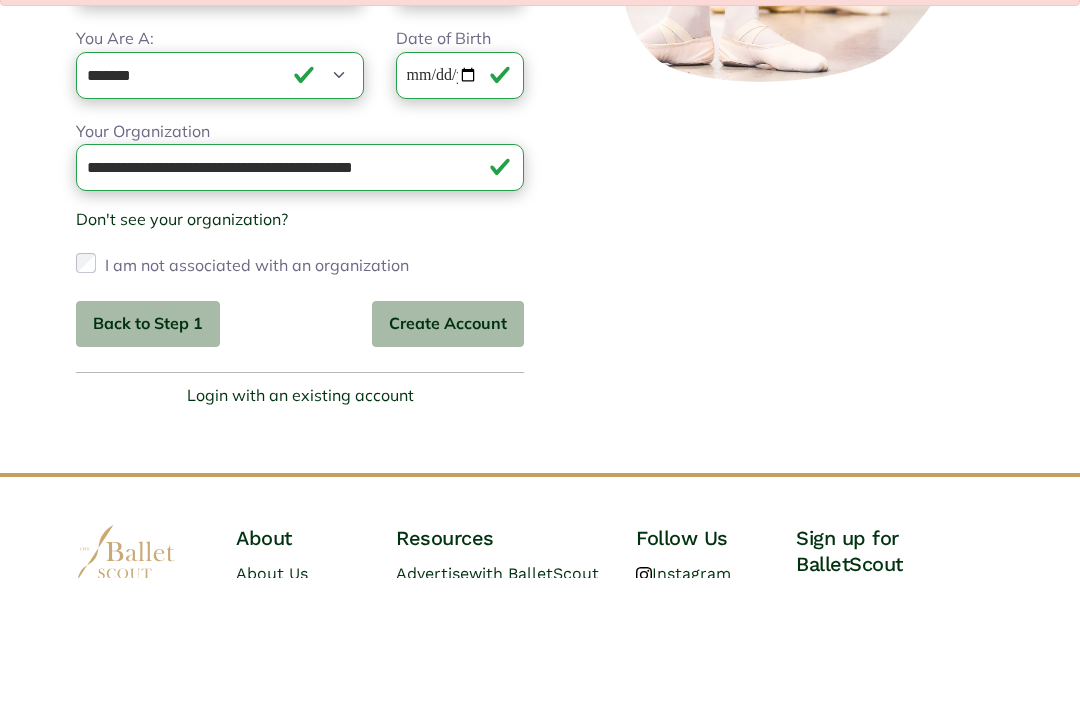 click on "I am not associated with an organization" at bounding box center [257, 395] 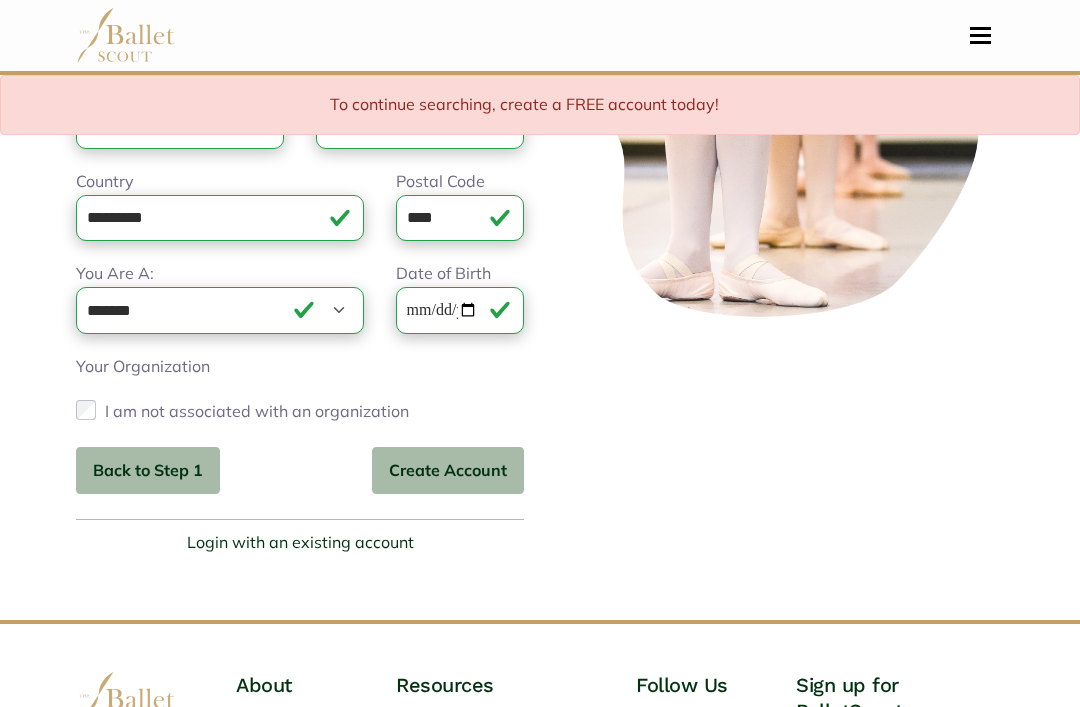 scroll, scrollTop: 292, scrollLeft: 0, axis: vertical 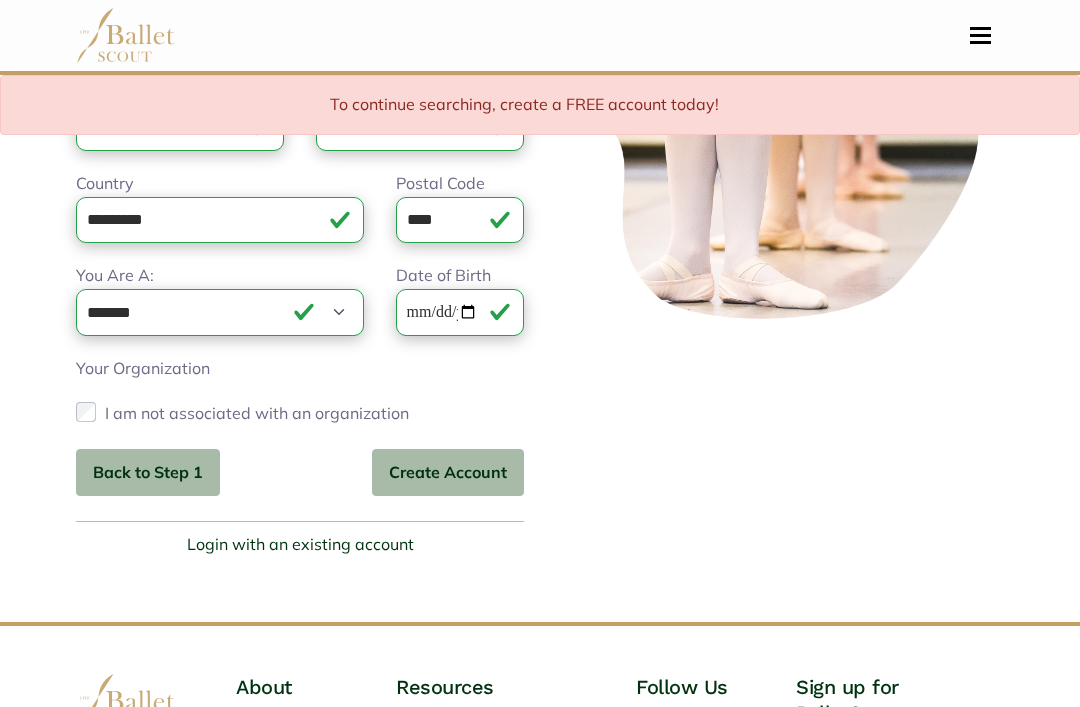 click on "Create Account" at bounding box center (448, 472) 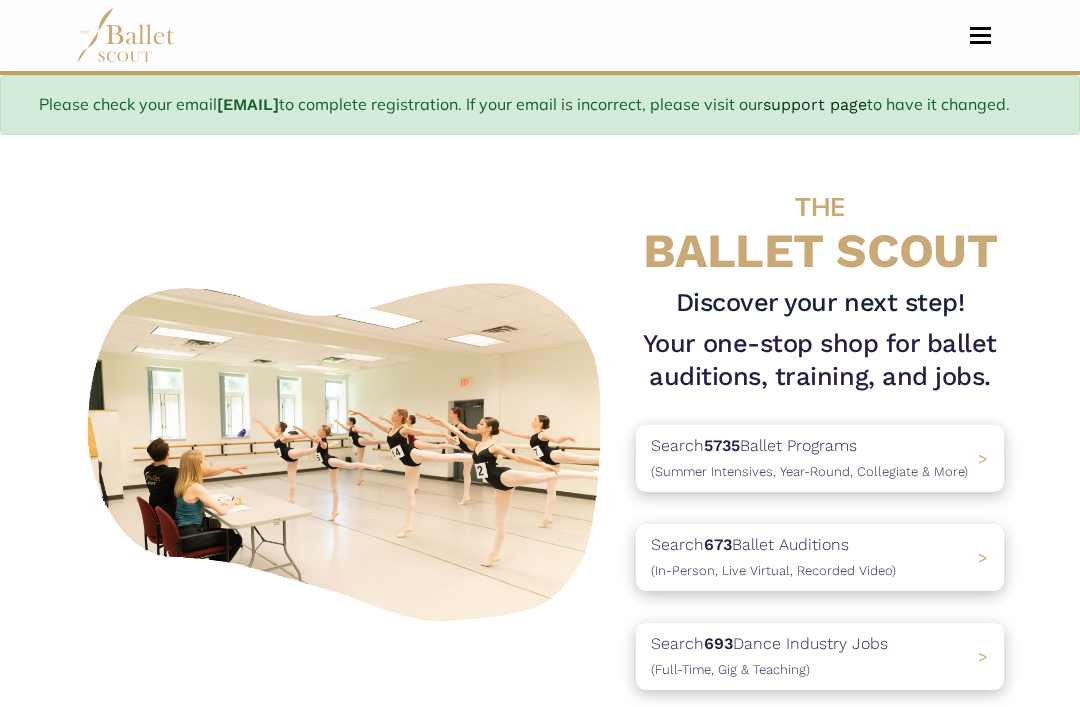 scroll, scrollTop: 0, scrollLeft: 0, axis: both 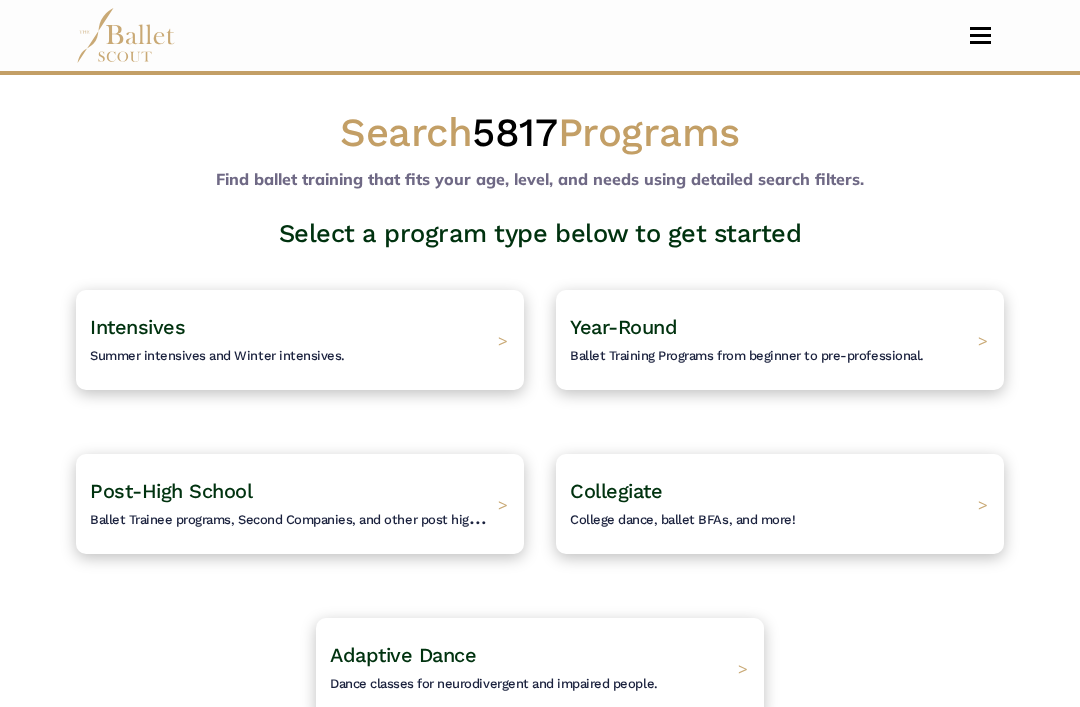 click on "Intensives Summer
intensives and Winter intensives.
>" at bounding box center (300, 340) 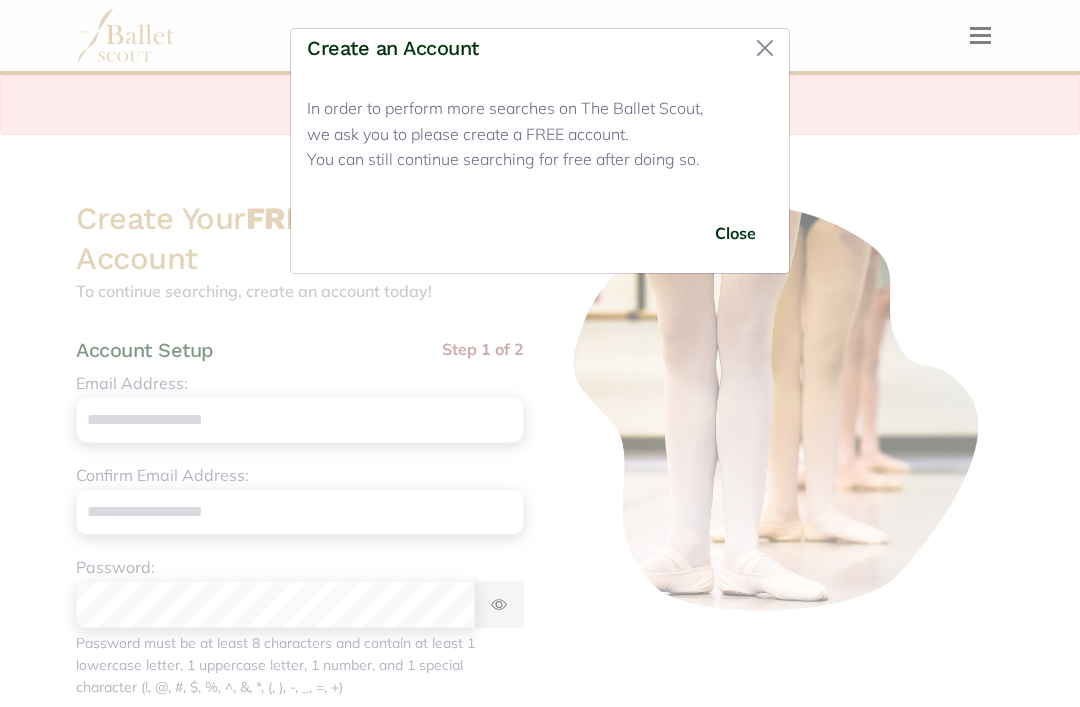scroll, scrollTop: 0, scrollLeft: 0, axis: both 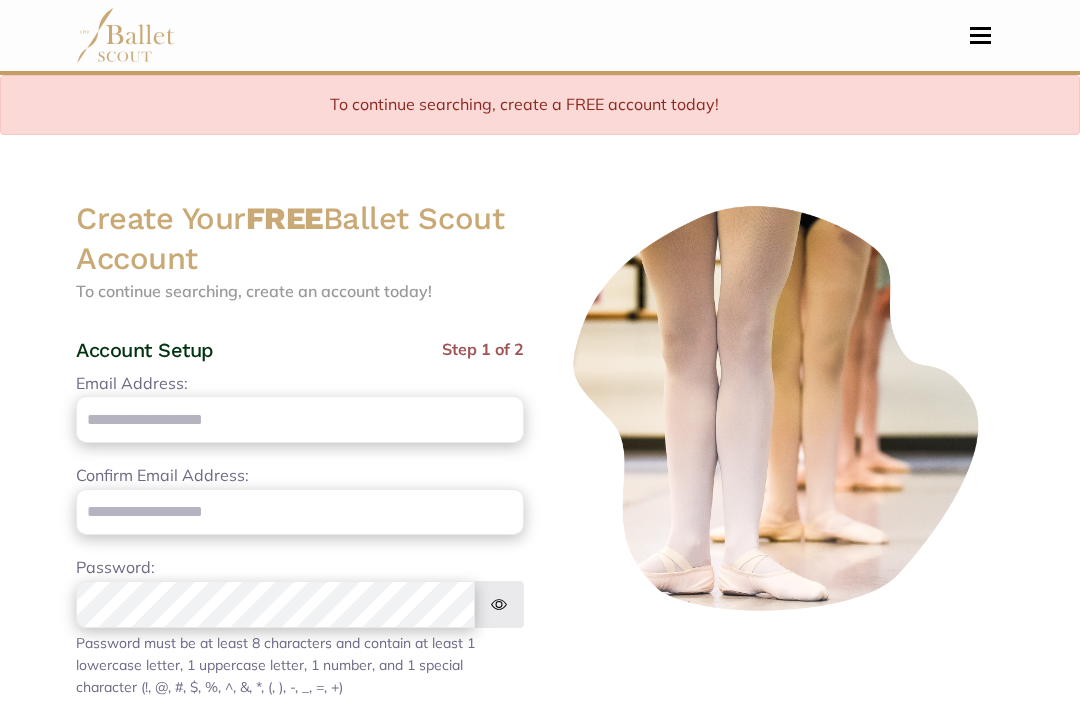 click at bounding box center [980, 35] 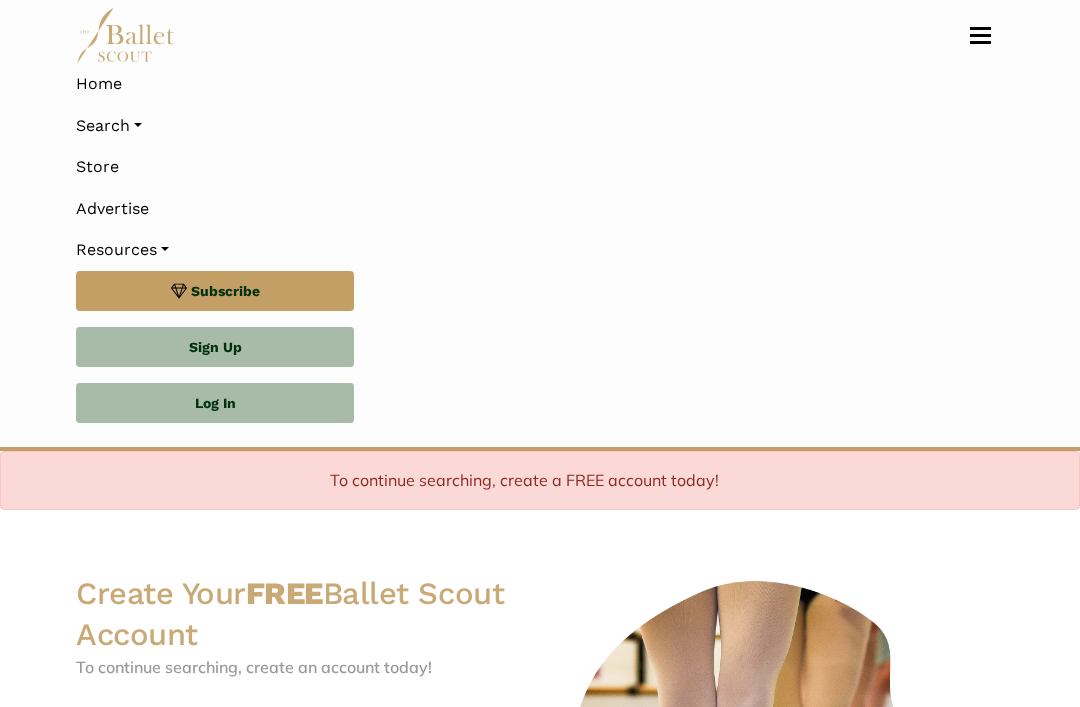 click on "Sign Up" at bounding box center (215, 347) 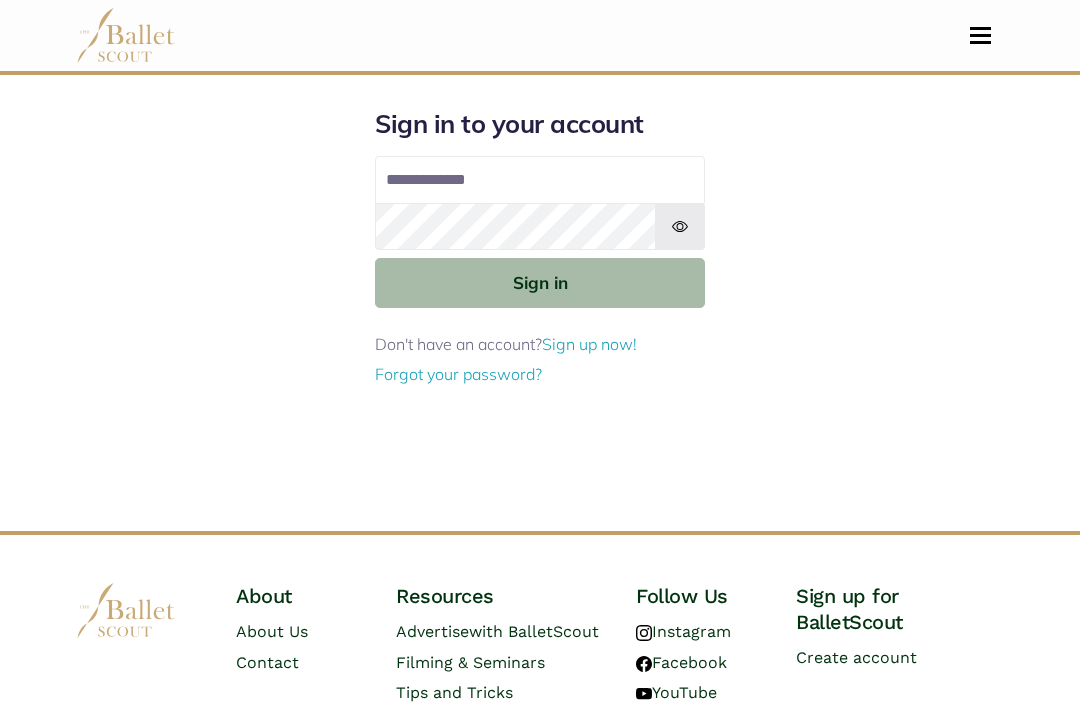 scroll, scrollTop: 0, scrollLeft: 0, axis: both 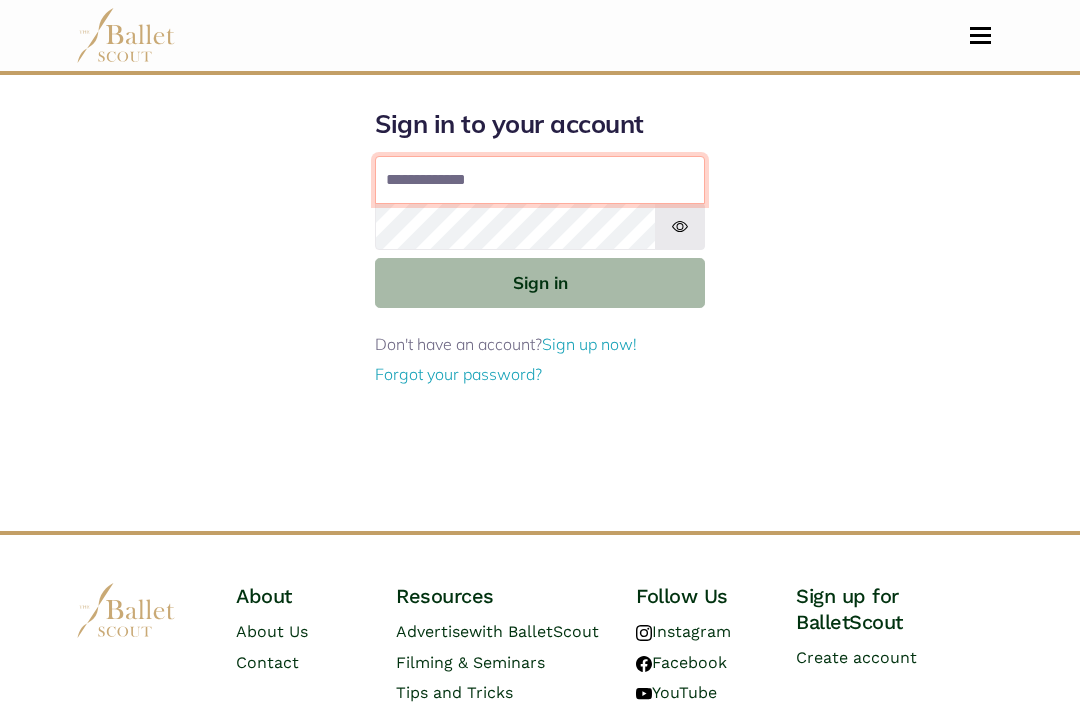 type on "**********" 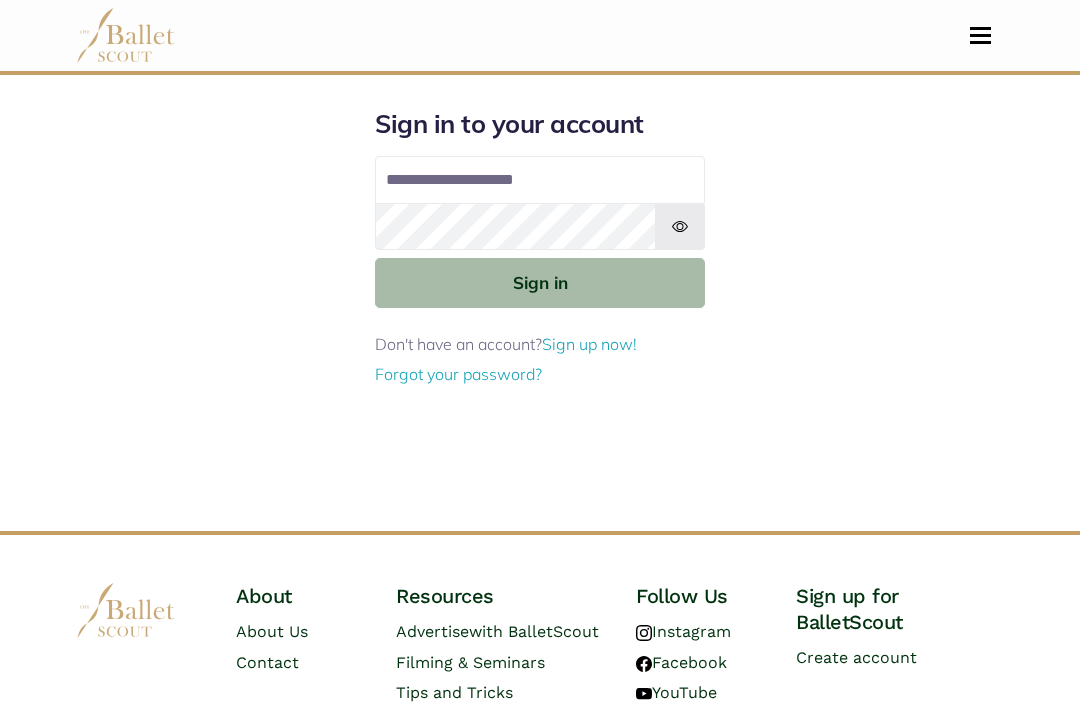 click on "Sign in" at bounding box center [540, 282] 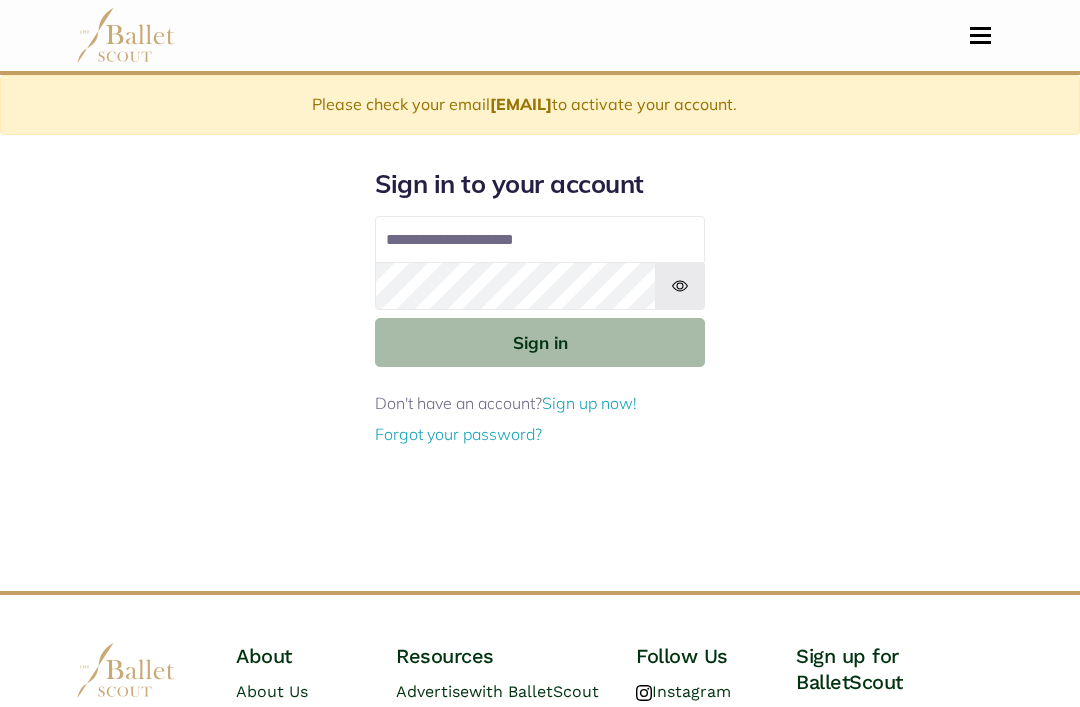 scroll, scrollTop: 0, scrollLeft: 0, axis: both 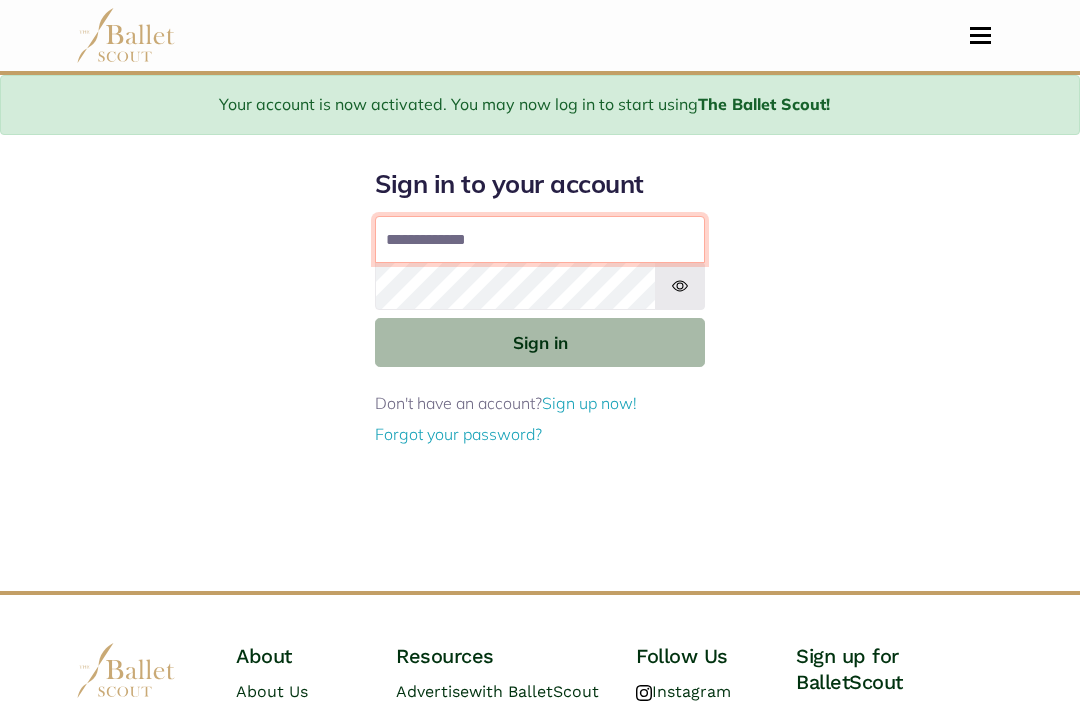 type on "**********" 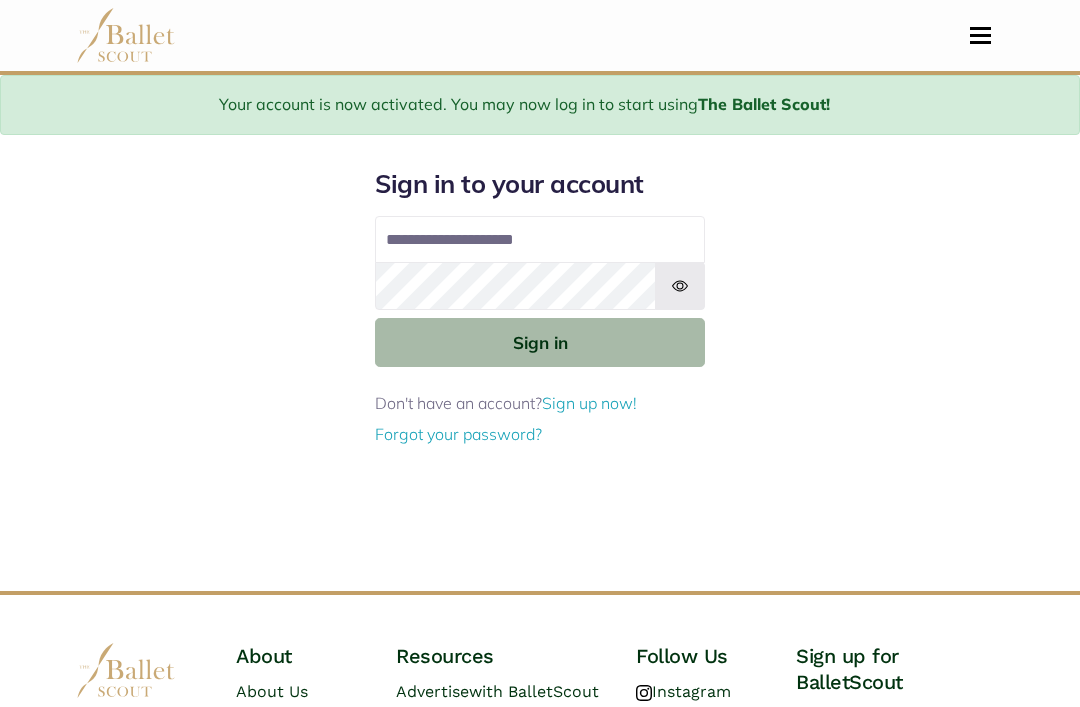 click on "Sign in" at bounding box center [540, 342] 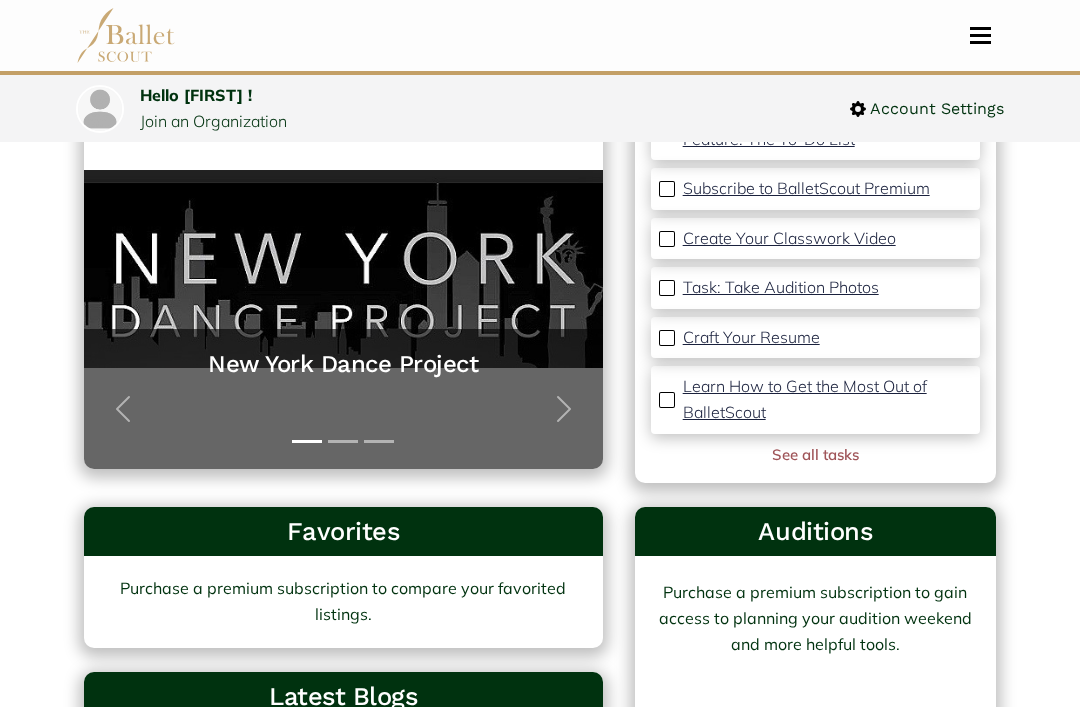 scroll, scrollTop: 202, scrollLeft: 0, axis: vertical 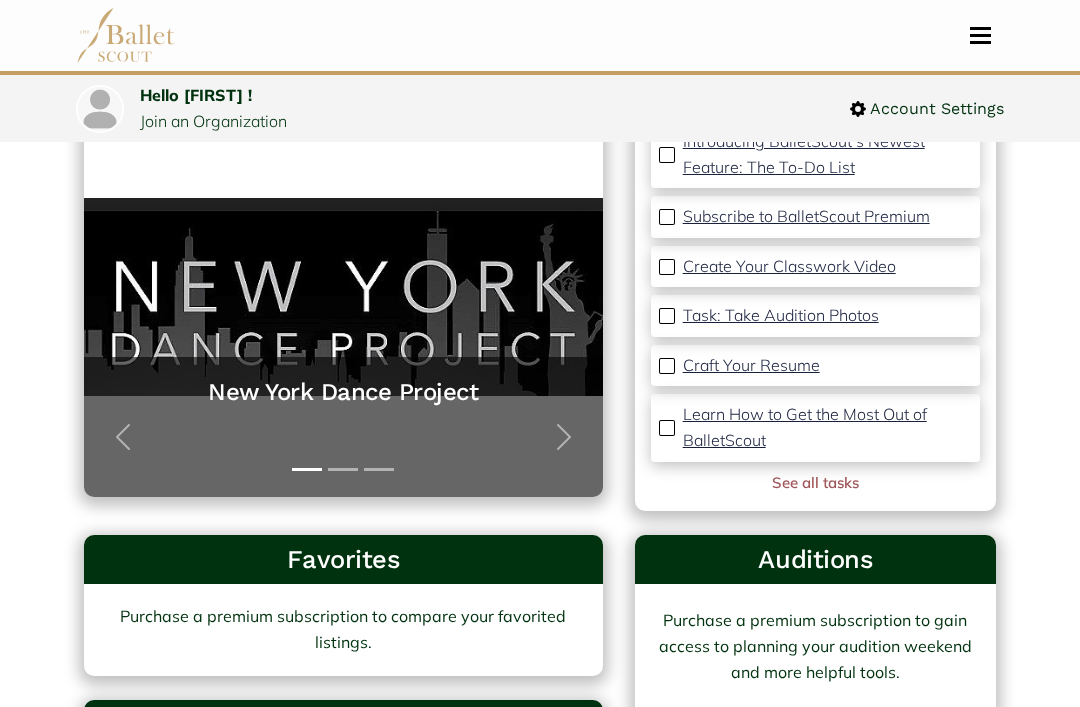 click at bounding box center (980, 35) 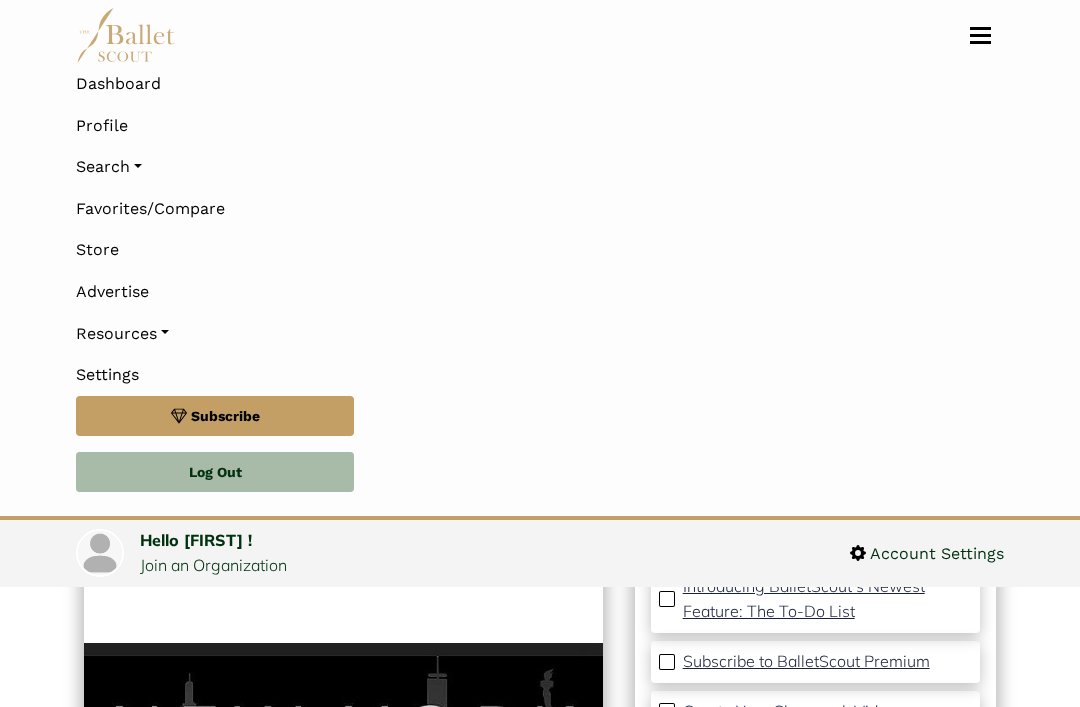 click at bounding box center (980, 35) 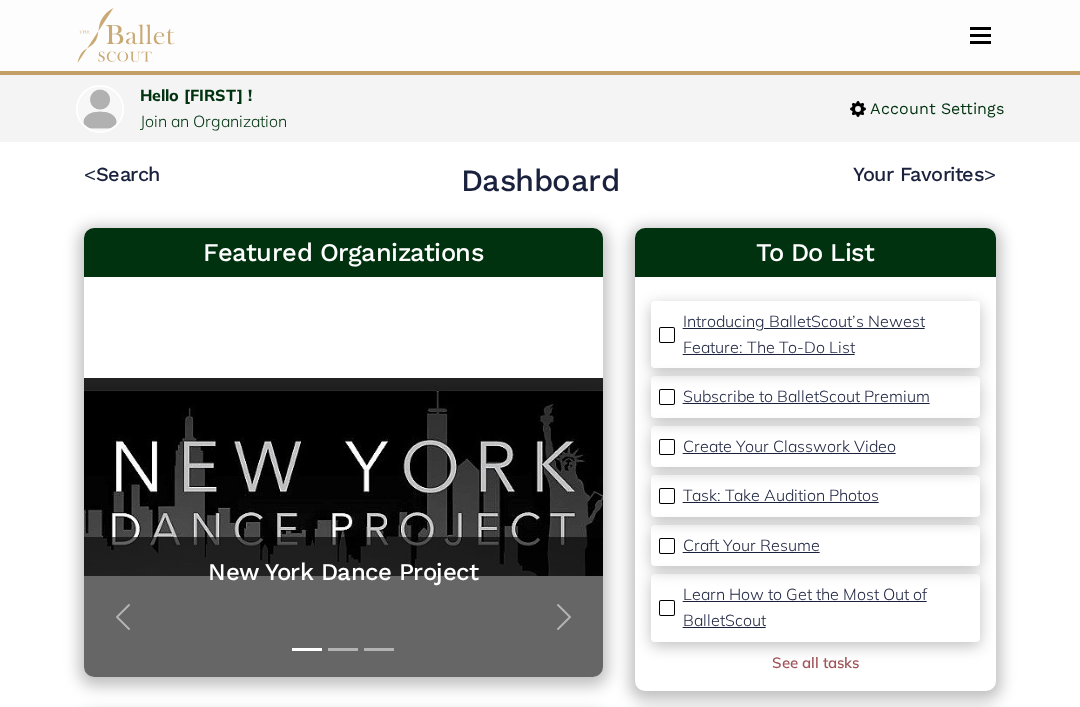 scroll, scrollTop: 0, scrollLeft: 0, axis: both 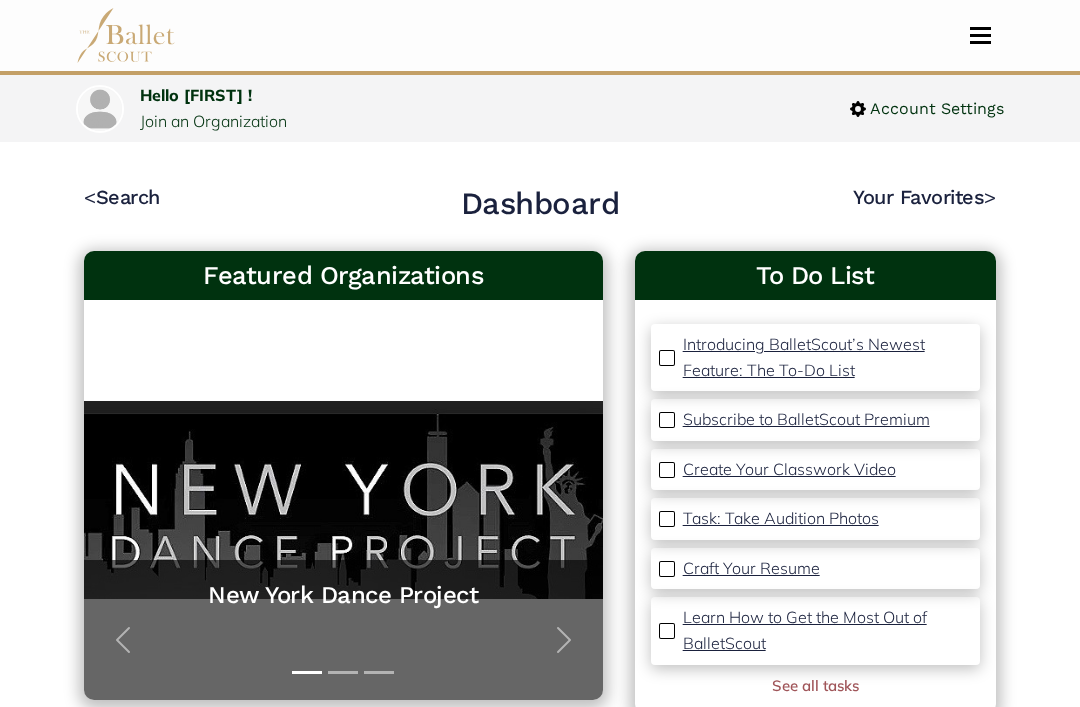 click on "<  Search" at bounding box center [122, 197] 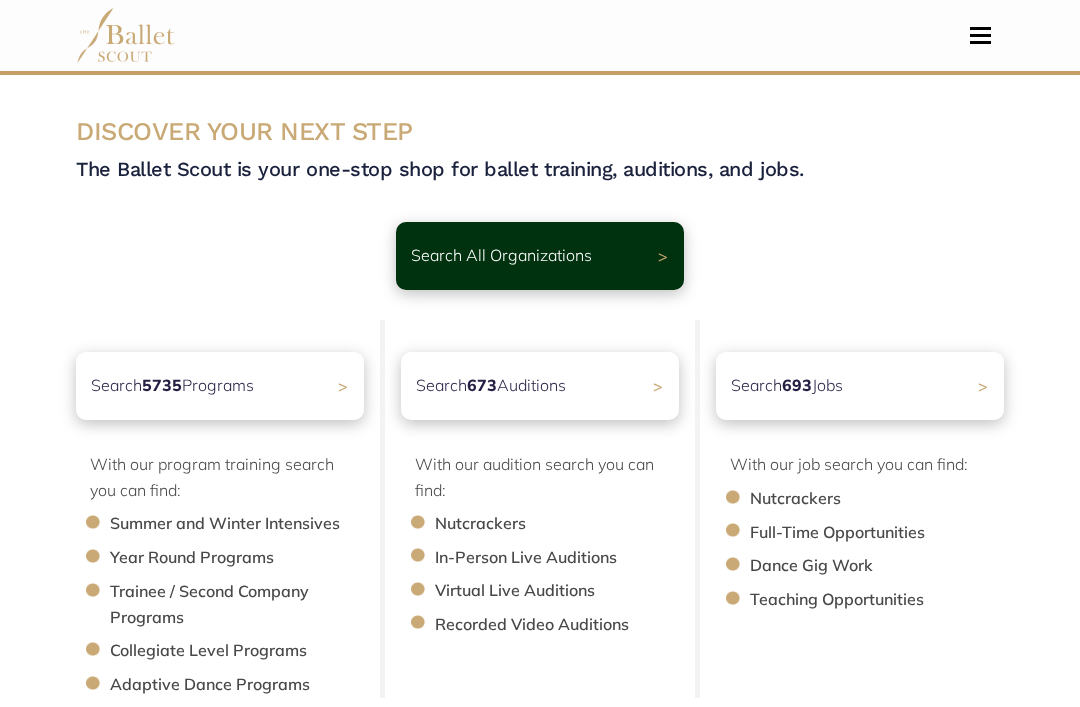scroll, scrollTop: 0, scrollLeft: 0, axis: both 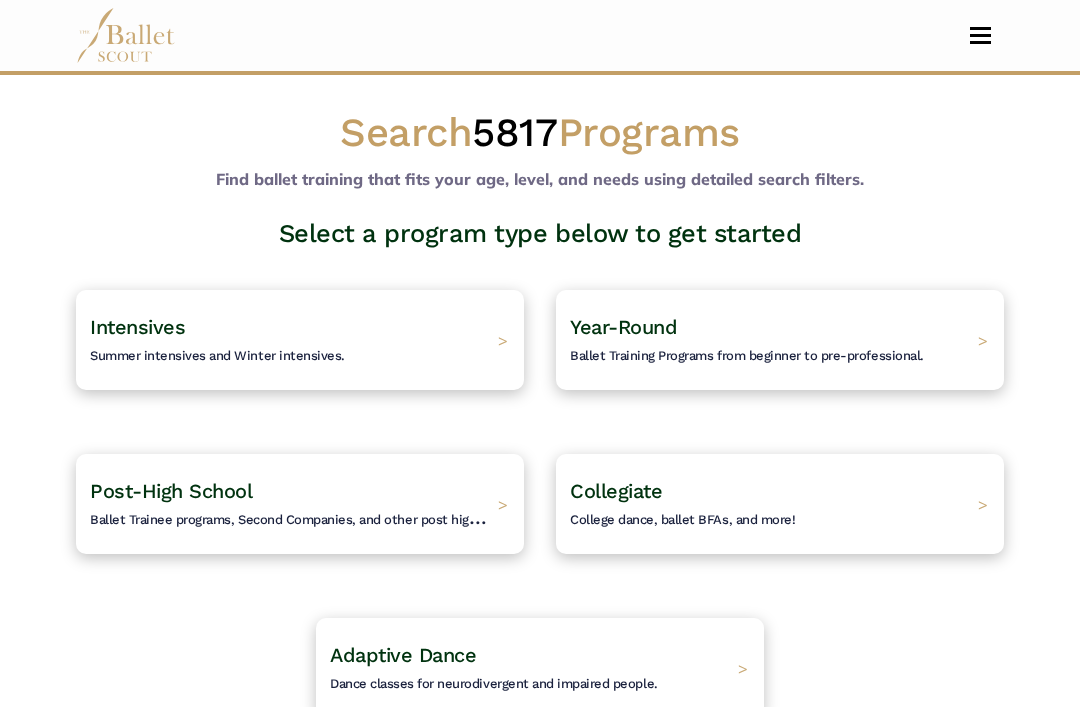 click on "Intensives Summer
intensives and Winter intensives.
>" at bounding box center [300, 340] 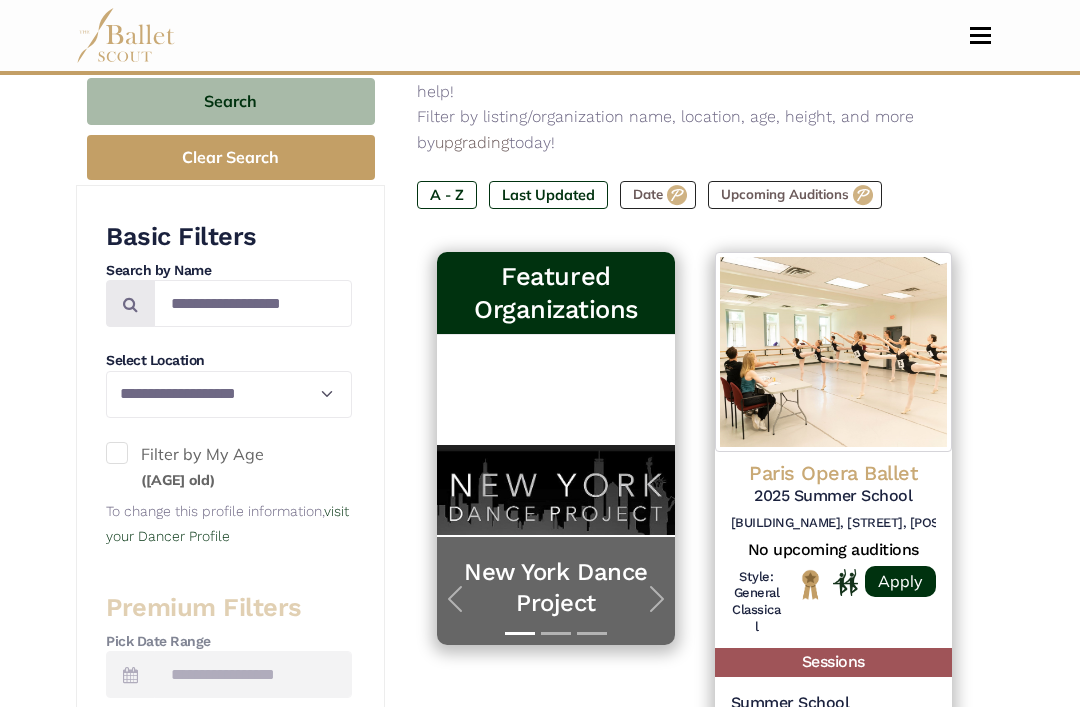 scroll, scrollTop: 323, scrollLeft: 0, axis: vertical 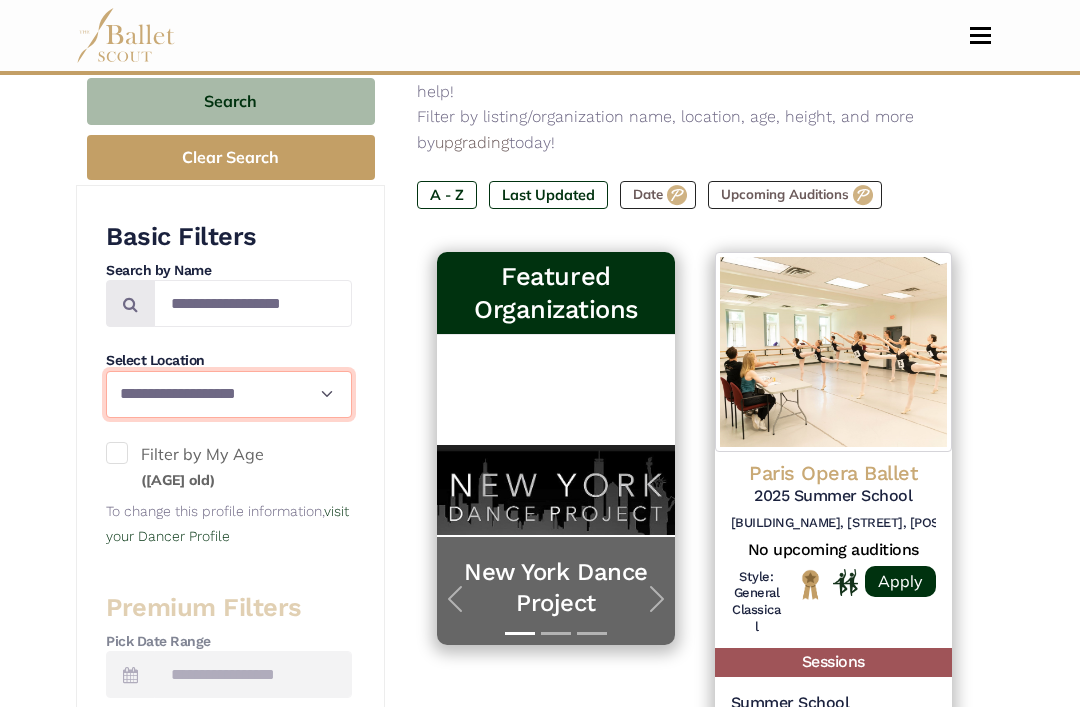click on "**********" at bounding box center [229, 394] 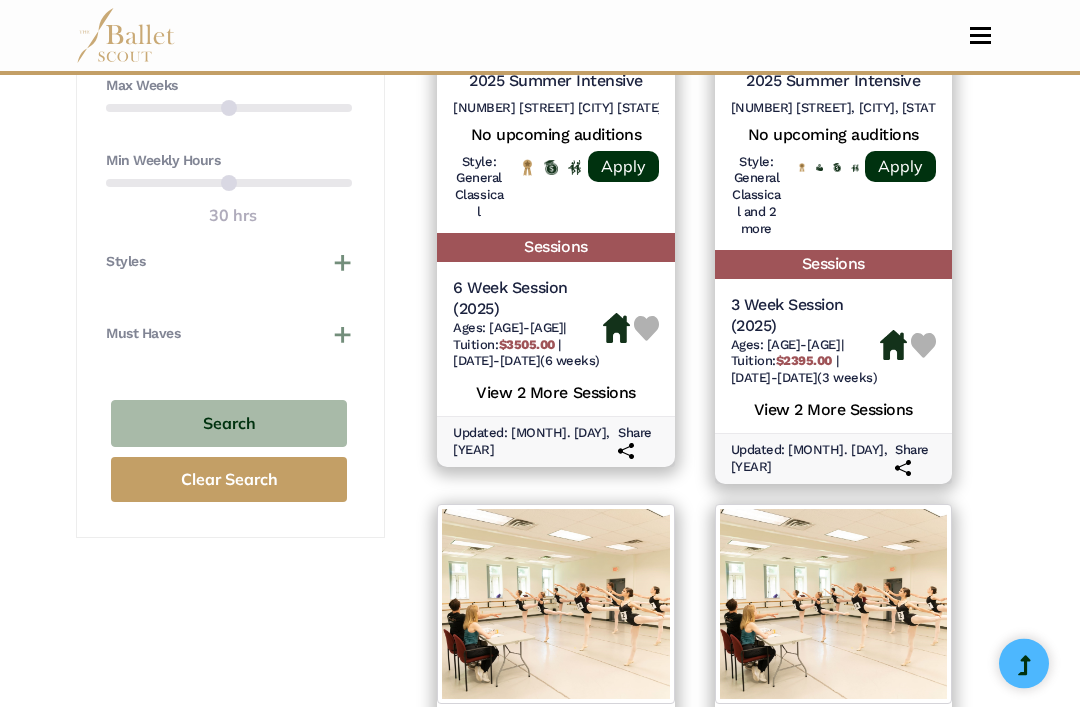 scroll, scrollTop: 1337, scrollLeft: 0, axis: vertical 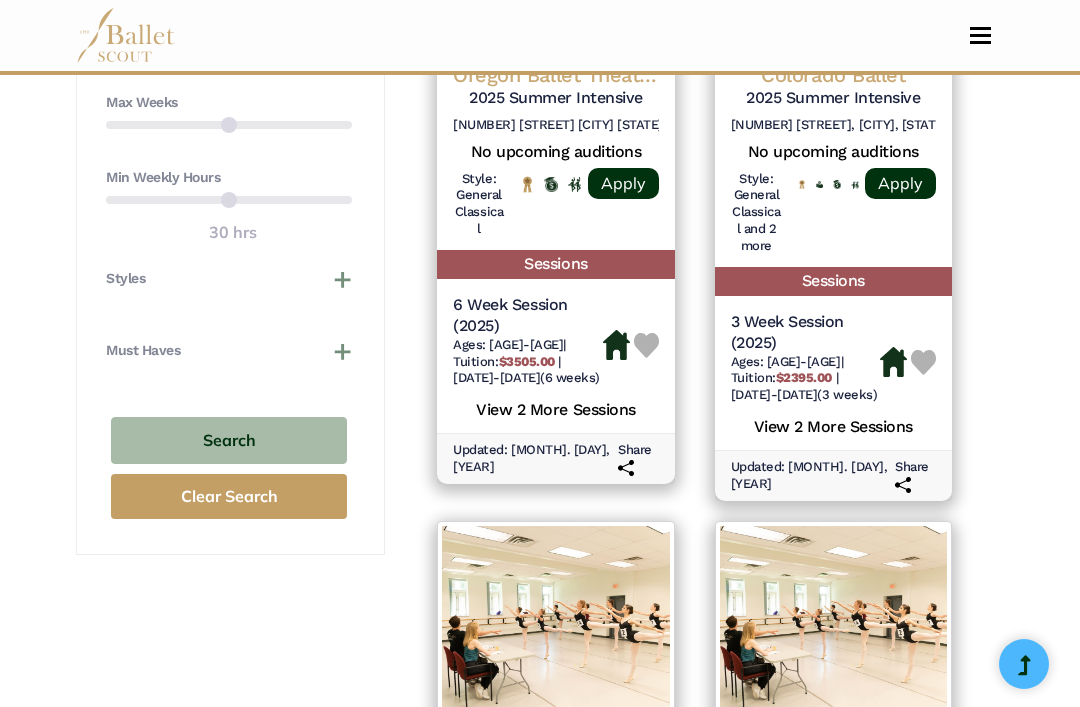 click on "Search" at bounding box center [229, 440] 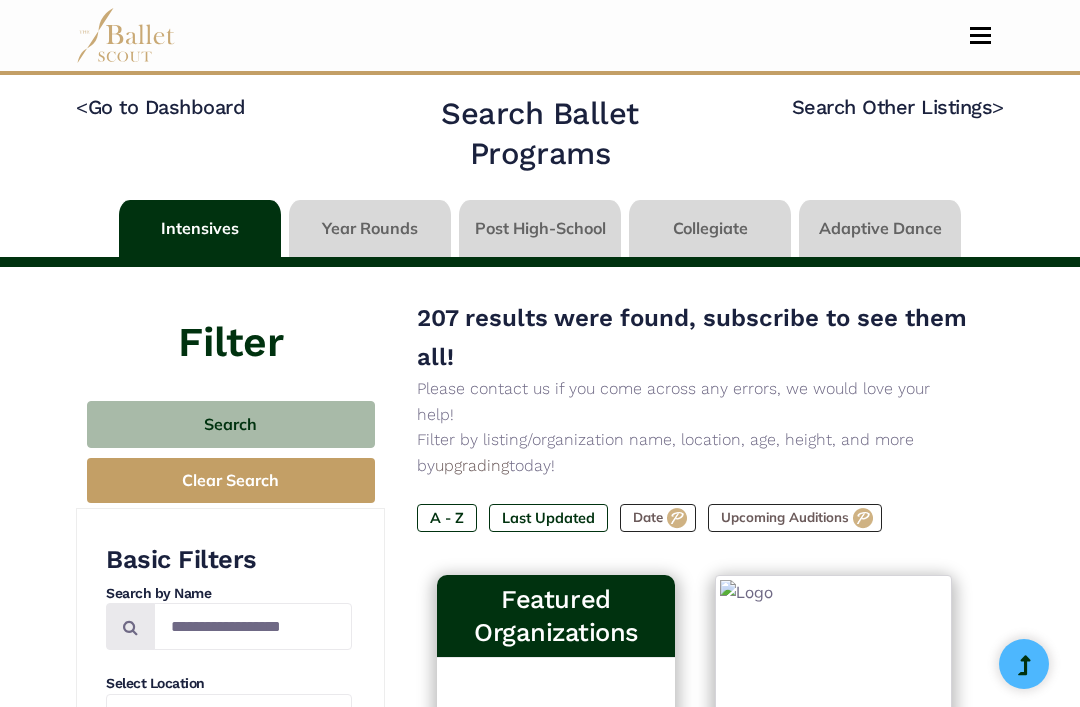 select on "**" 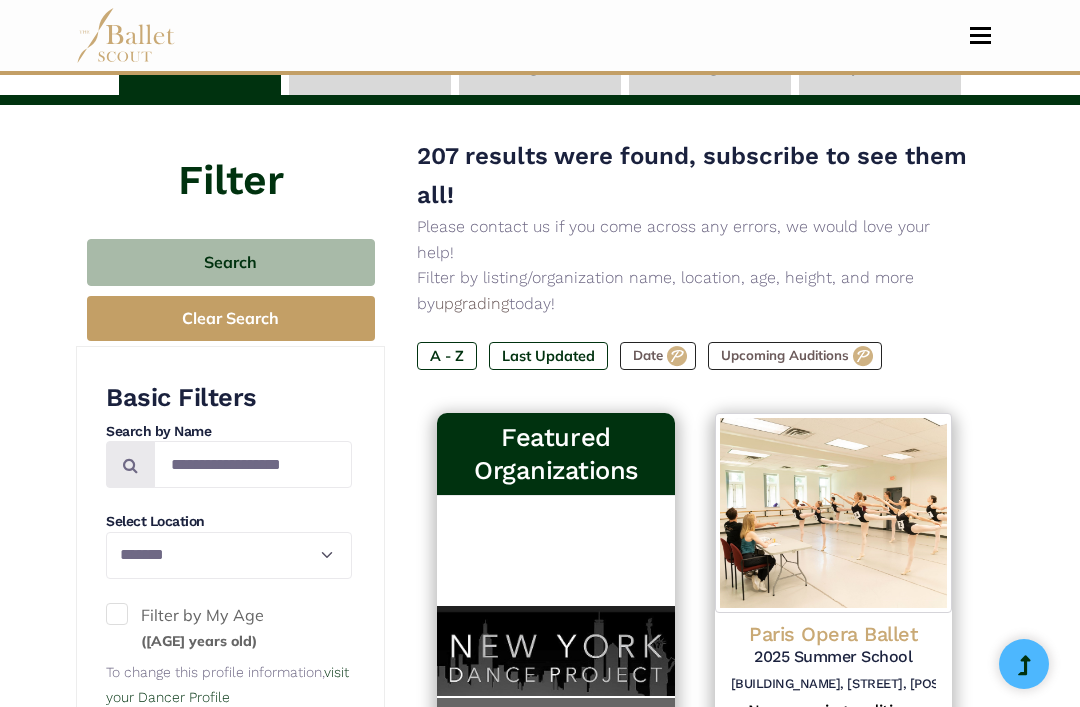 scroll, scrollTop: 285, scrollLeft: 0, axis: vertical 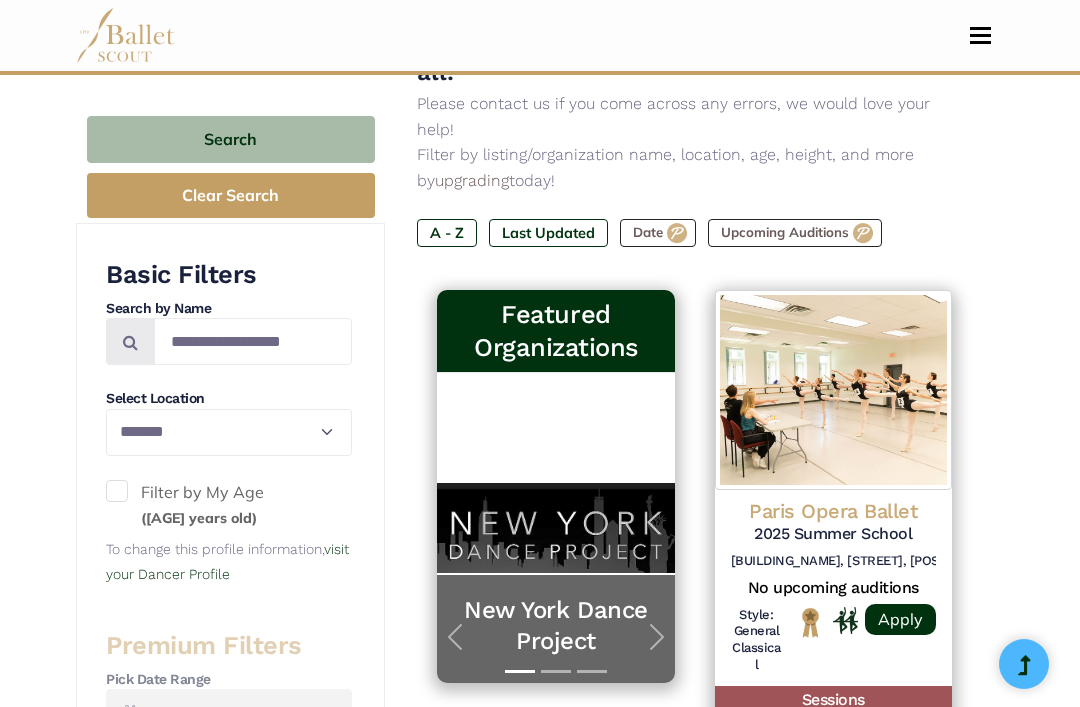 select on "**" 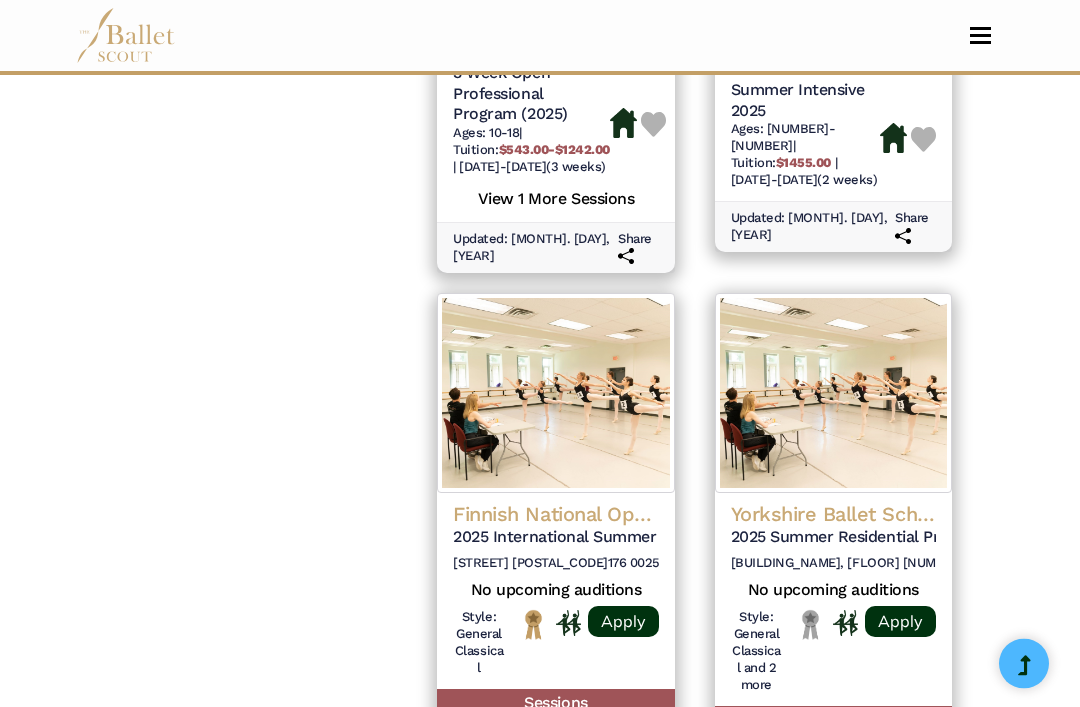 scroll, scrollTop: 2232, scrollLeft: 0, axis: vertical 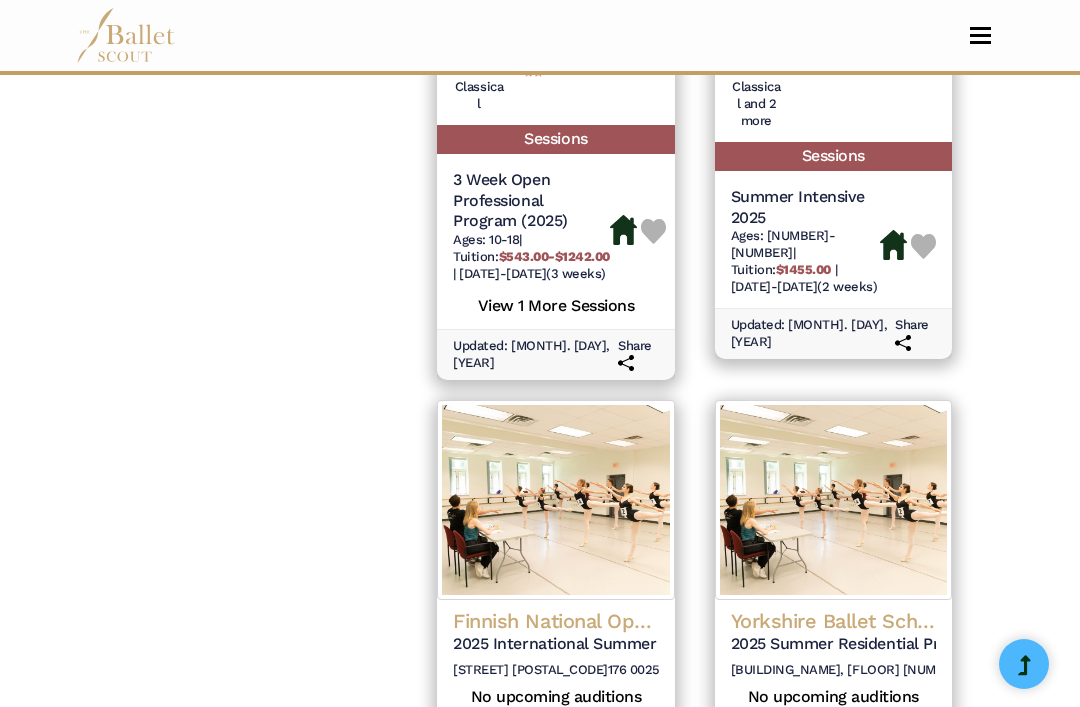 select on "**" 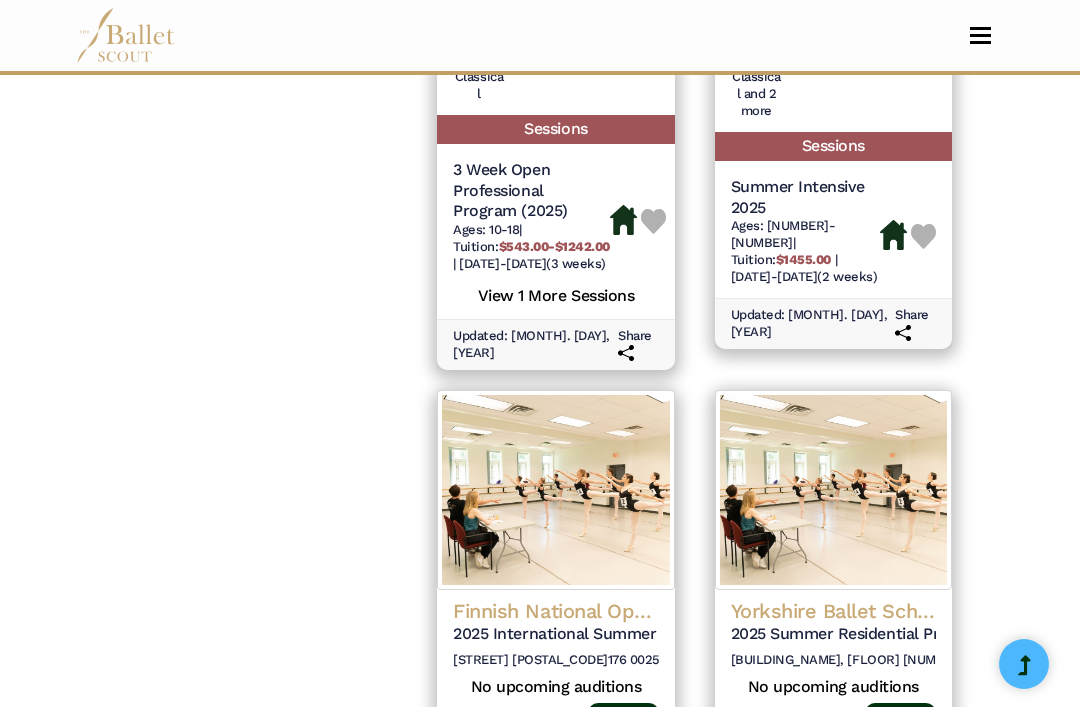 select on "**" 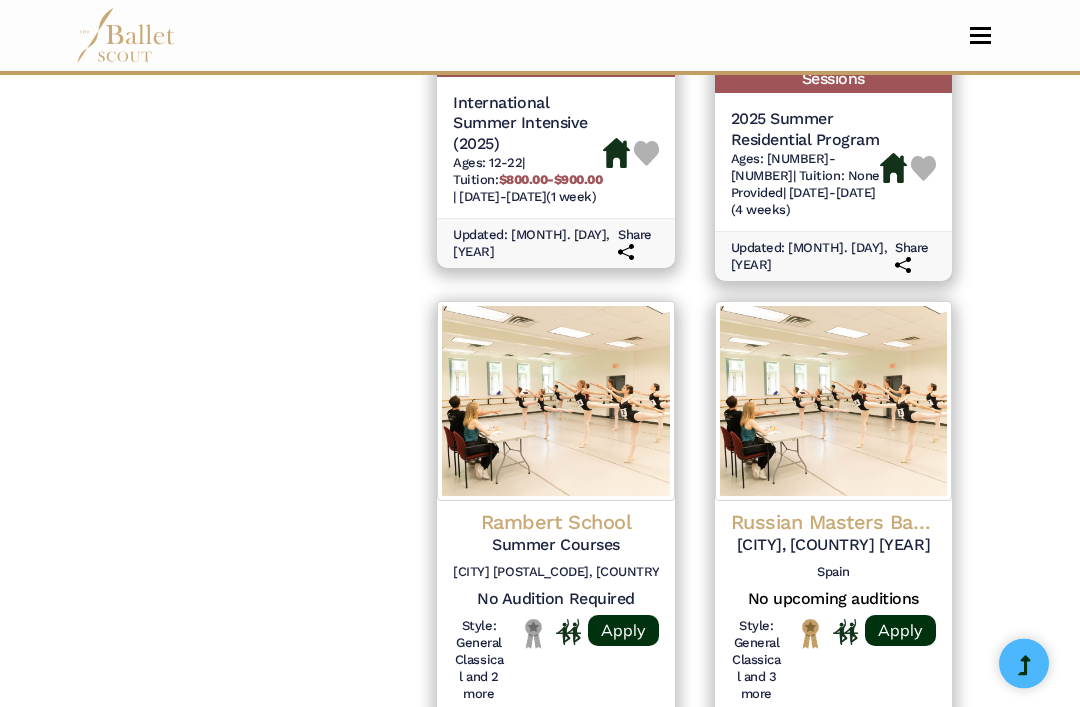 scroll, scrollTop: 2874, scrollLeft: 0, axis: vertical 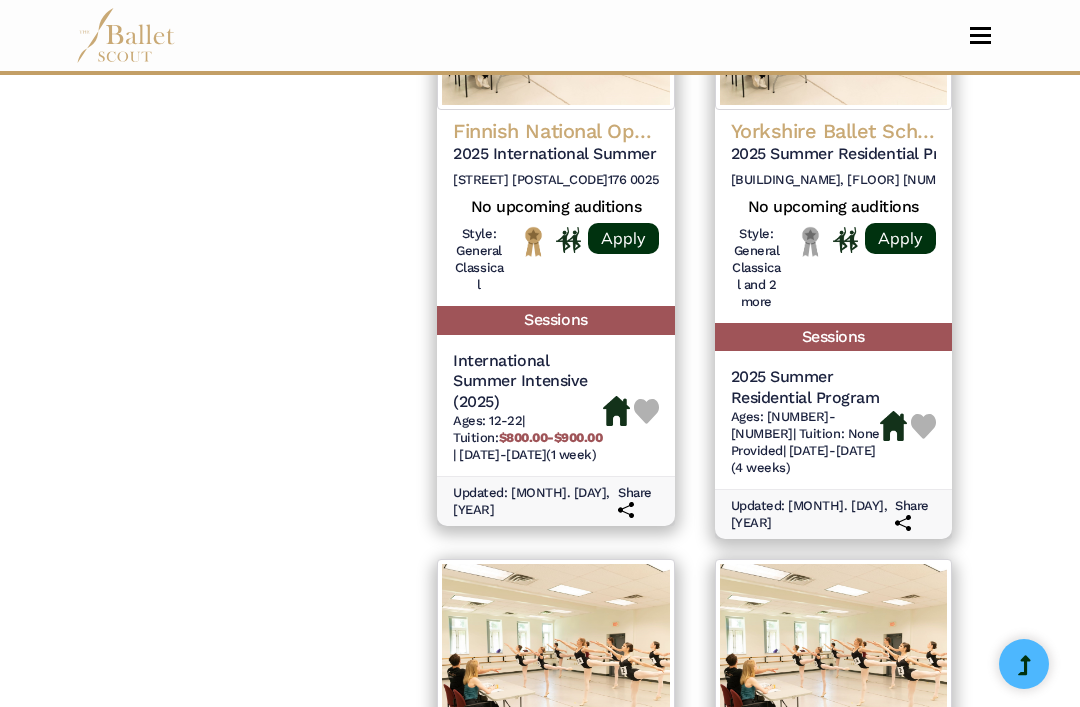 select on "**" 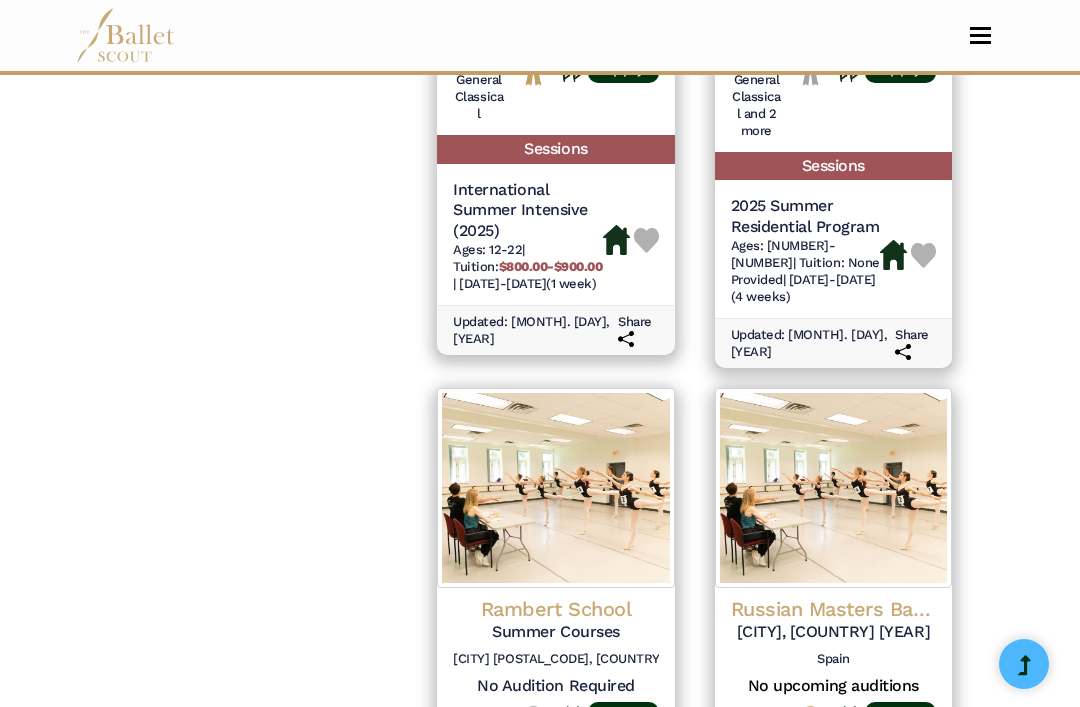 select on "**" 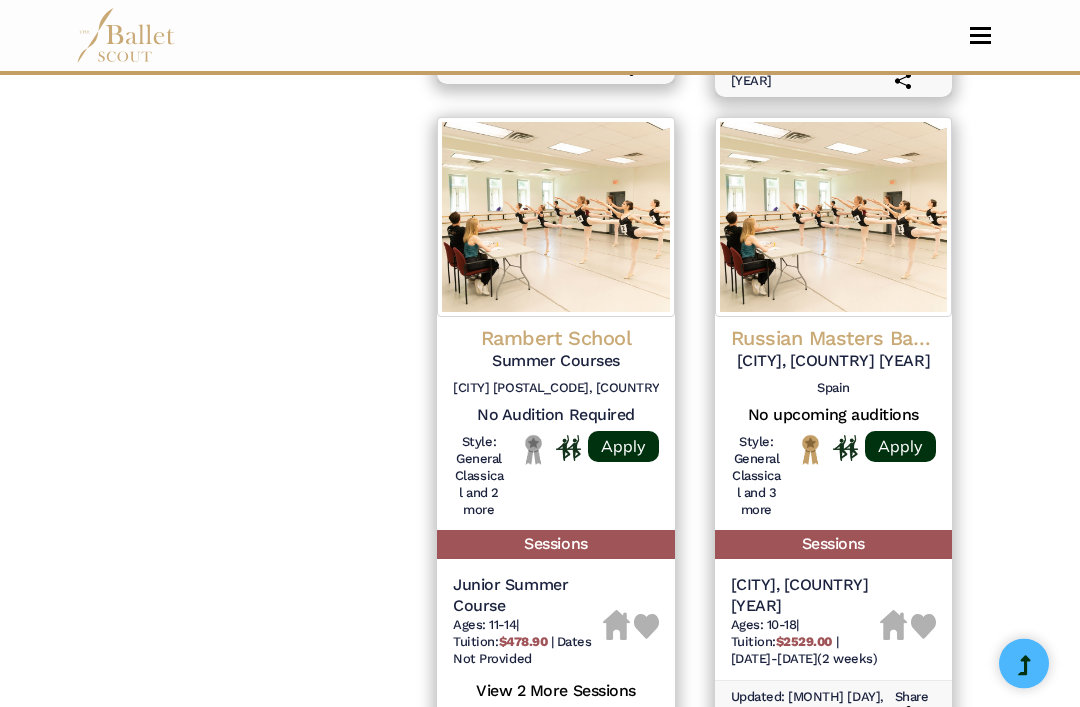 scroll, scrollTop: 3057, scrollLeft: 0, axis: vertical 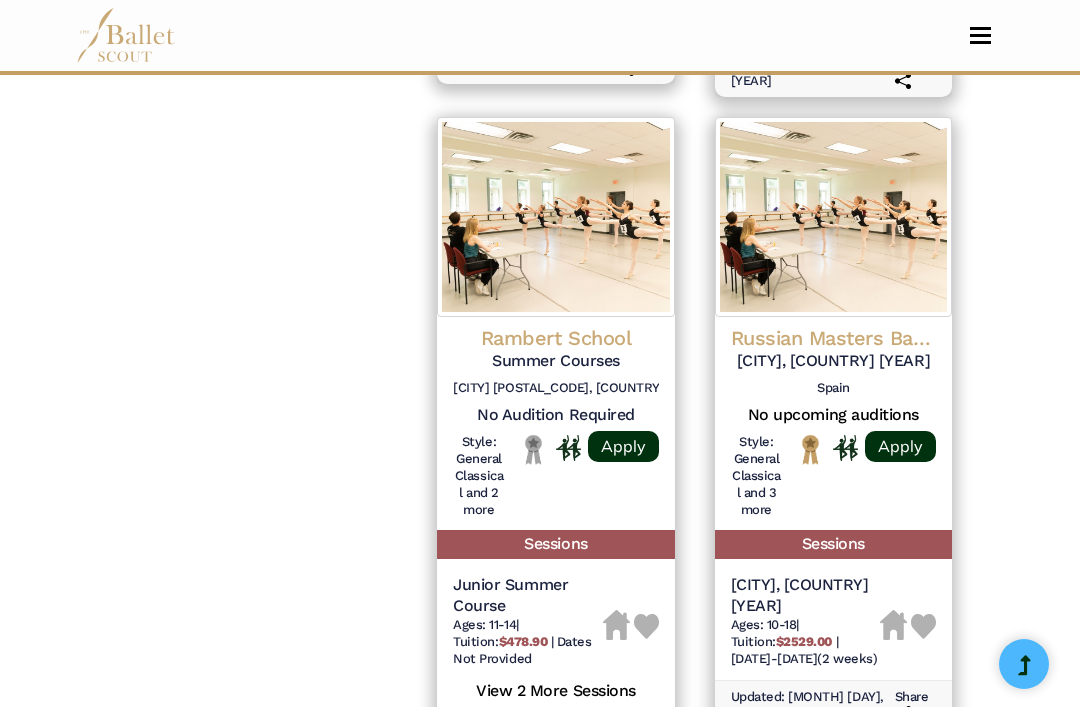click on "02" at bounding box center [593, 818] 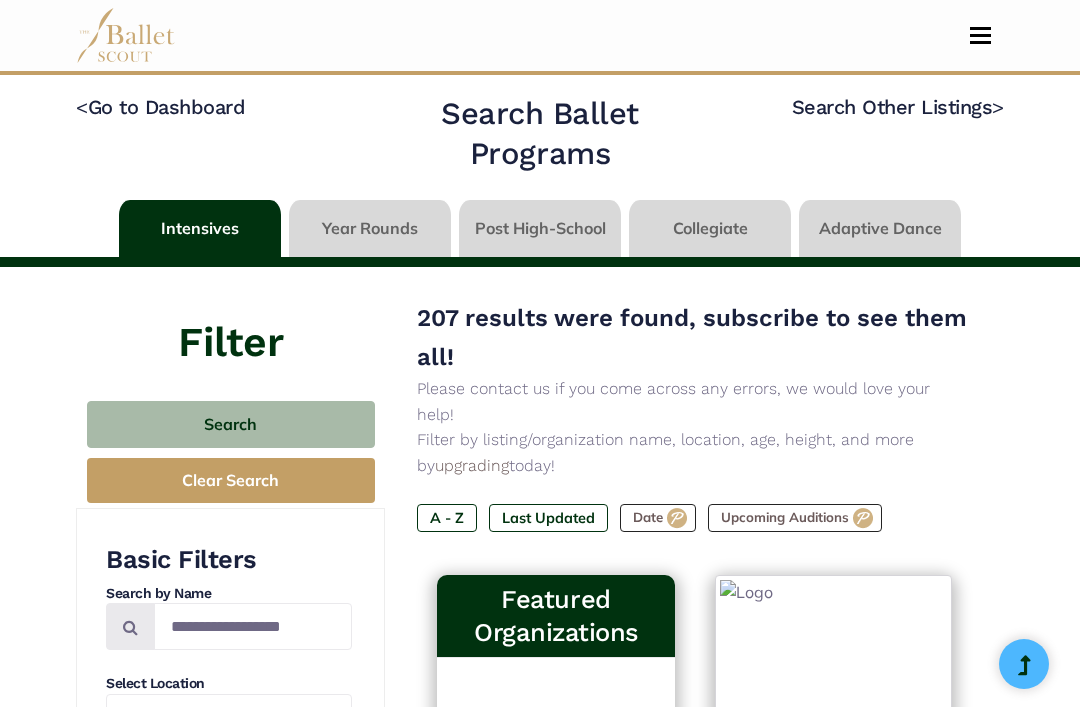 select on "**" 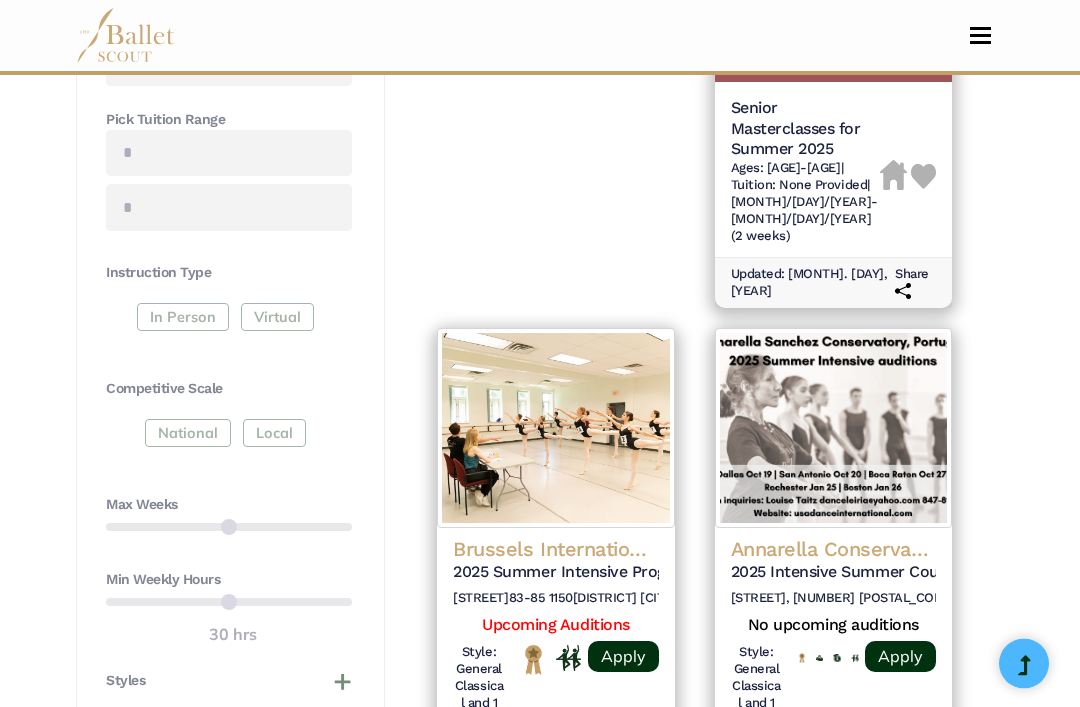 scroll, scrollTop: 938, scrollLeft: 0, axis: vertical 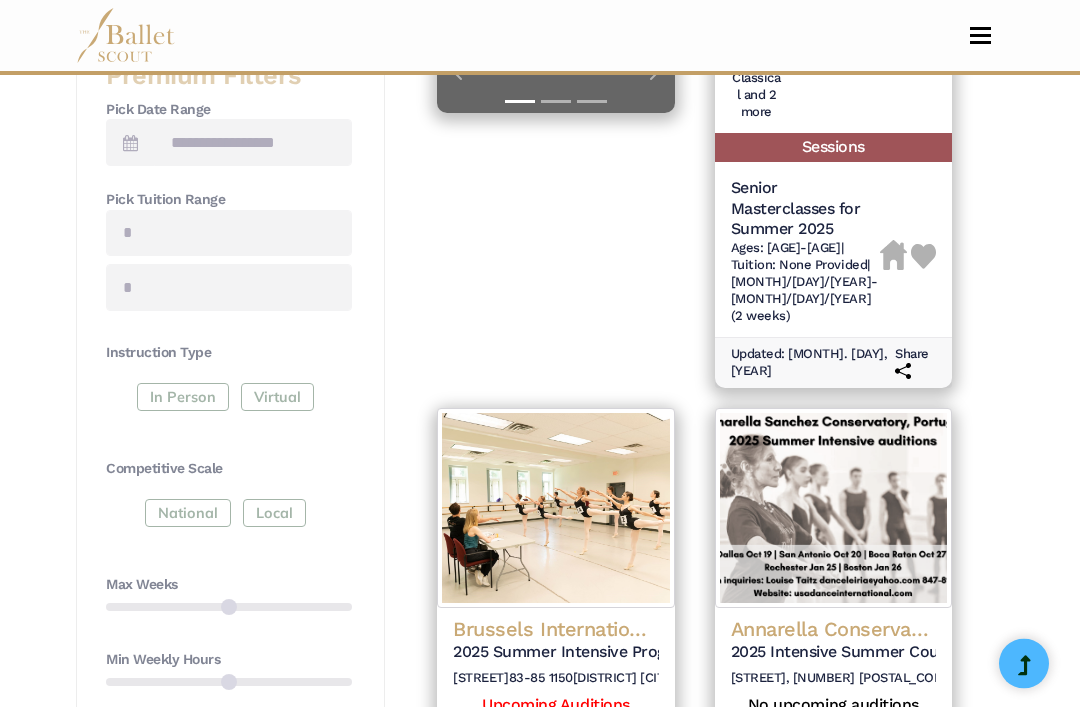 select on "**" 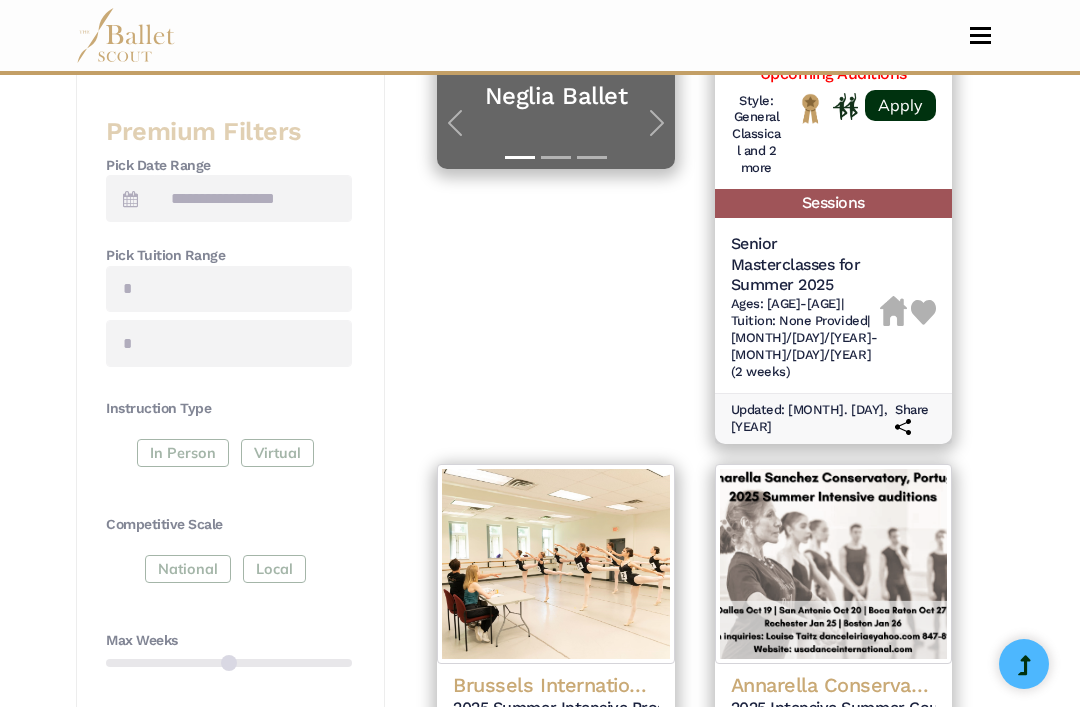 scroll, scrollTop: 801, scrollLeft: 0, axis: vertical 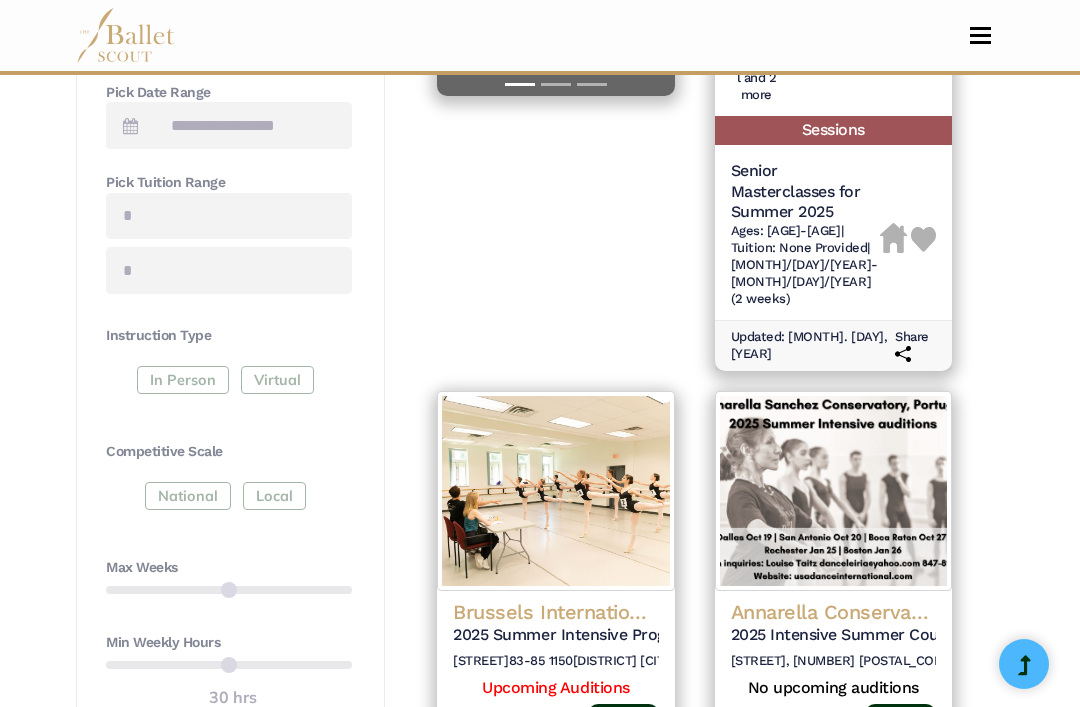 select on "**" 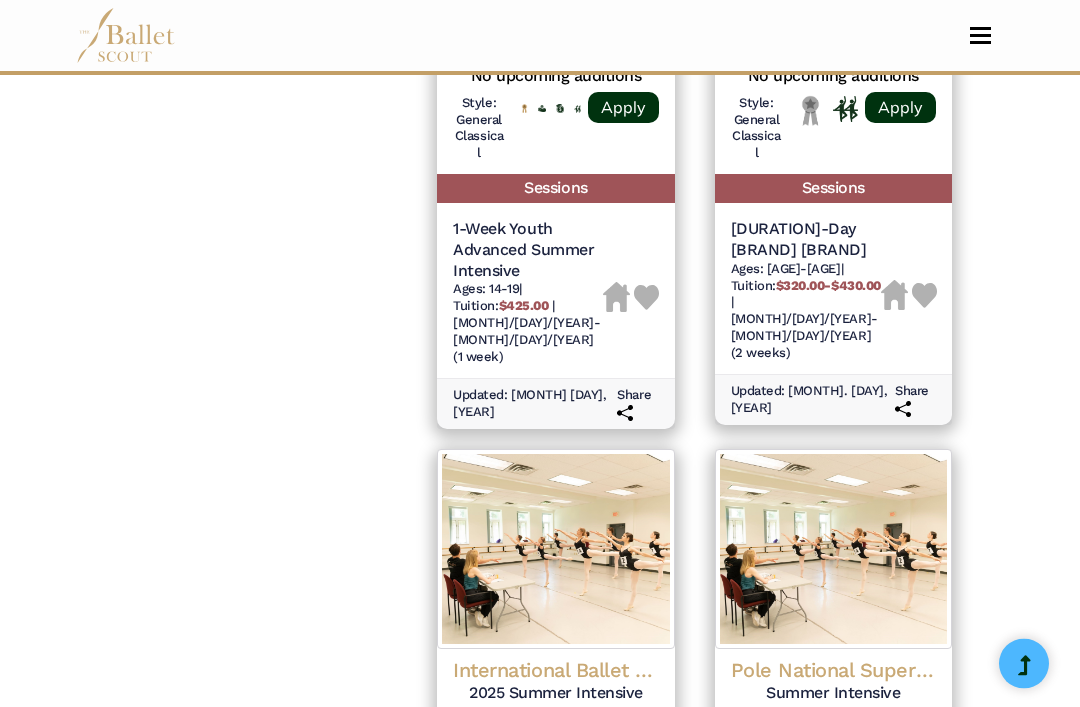 scroll, scrollTop: 2185, scrollLeft: 0, axis: vertical 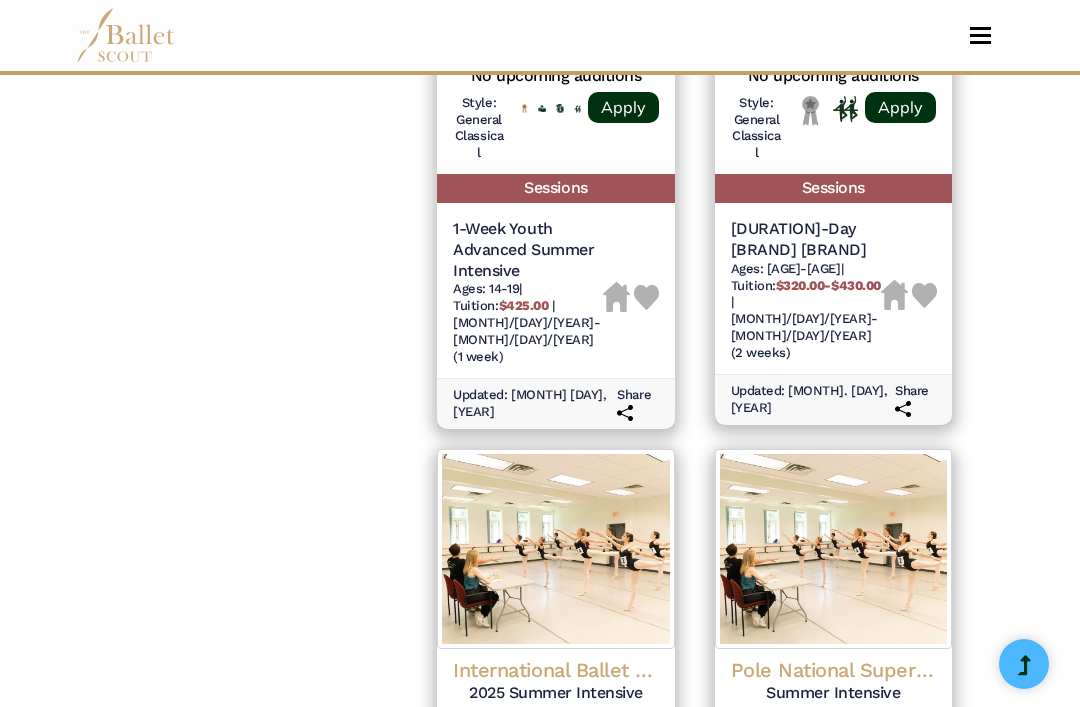 click on "International Ballet School Stockholm" at bounding box center [833, -1389] 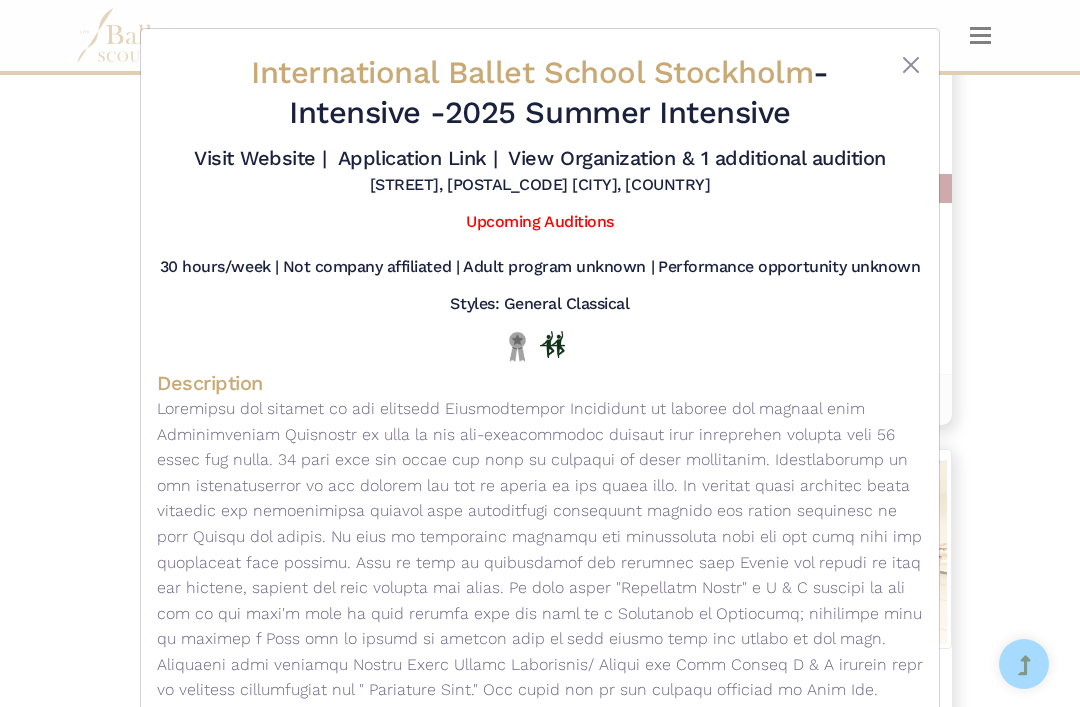 scroll, scrollTop: 0, scrollLeft: 0, axis: both 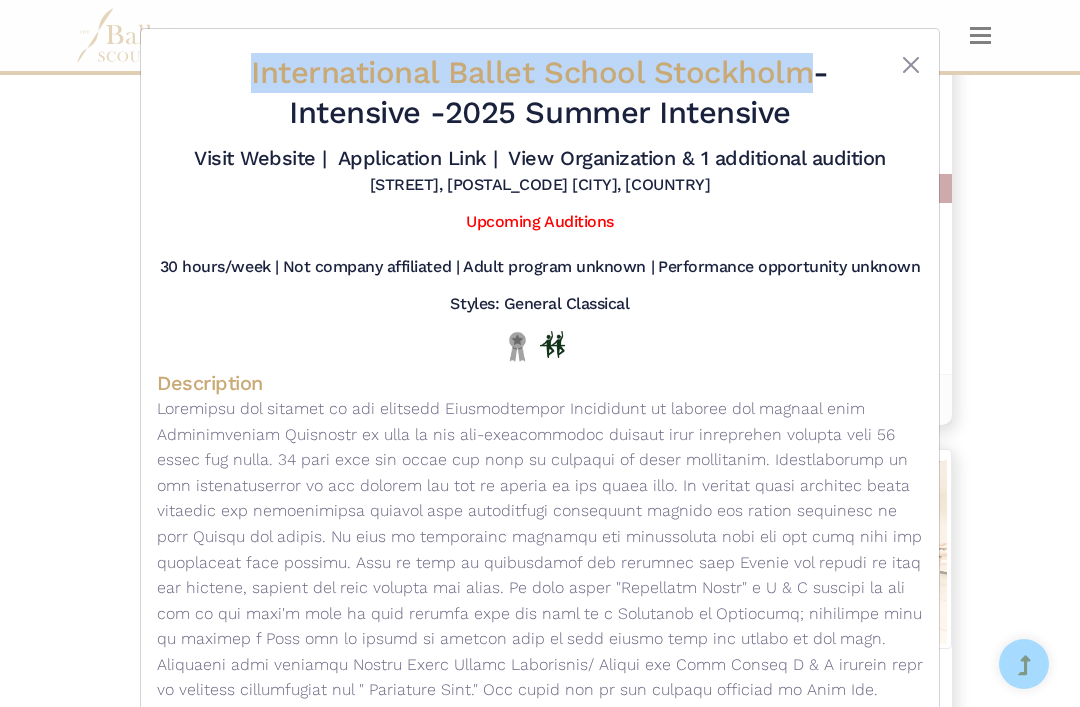 click at bounding box center [911, 65] 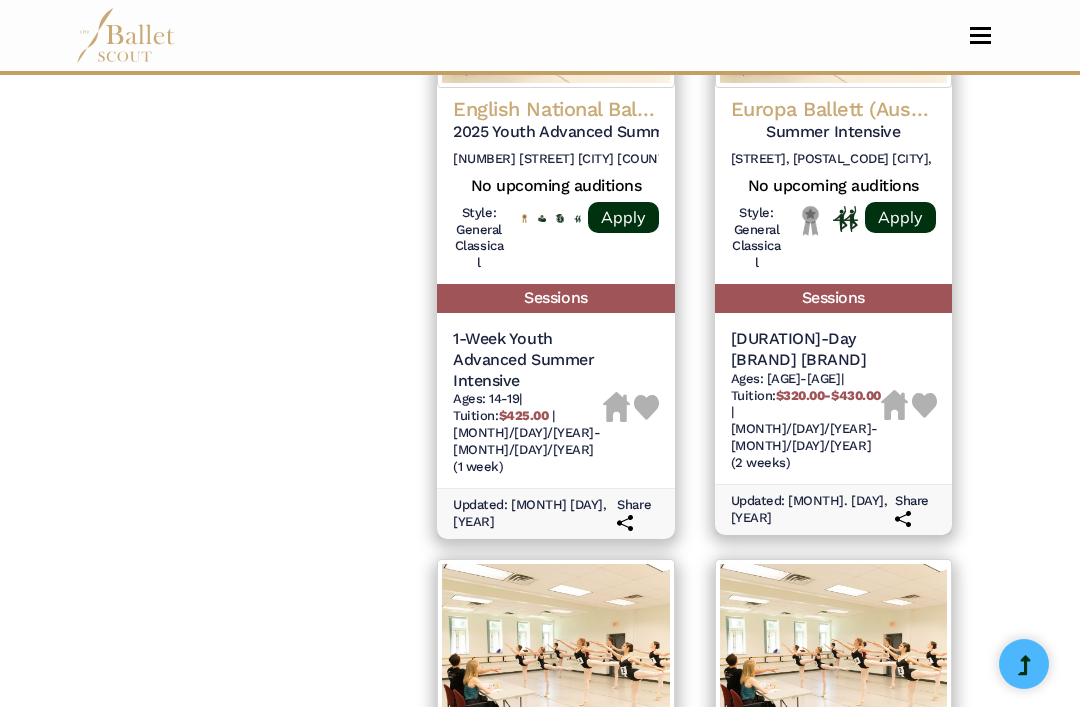 select on "**" 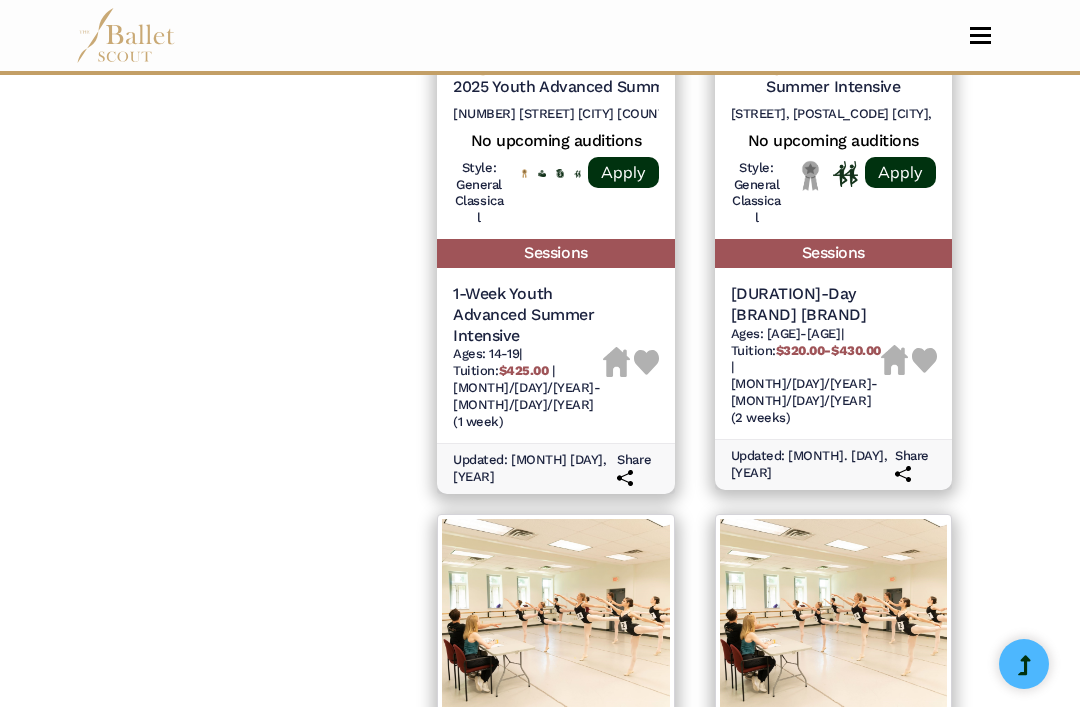 scroll, scrollTop: 2167, scrollLeft: 0, axis: vertical 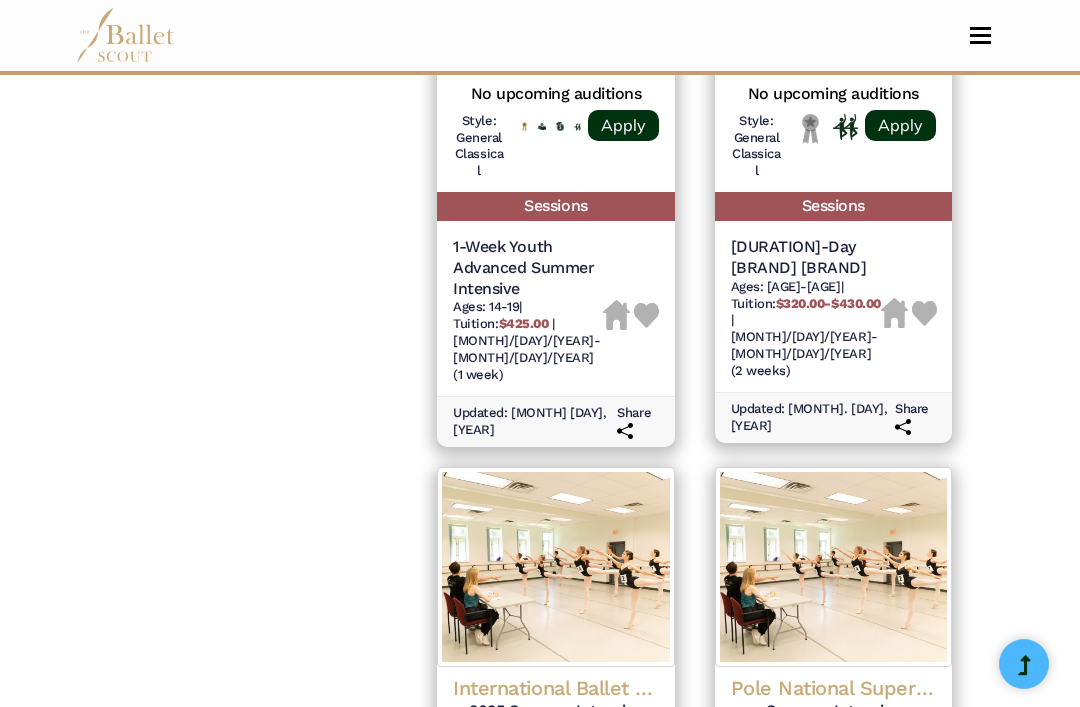 select on "**" 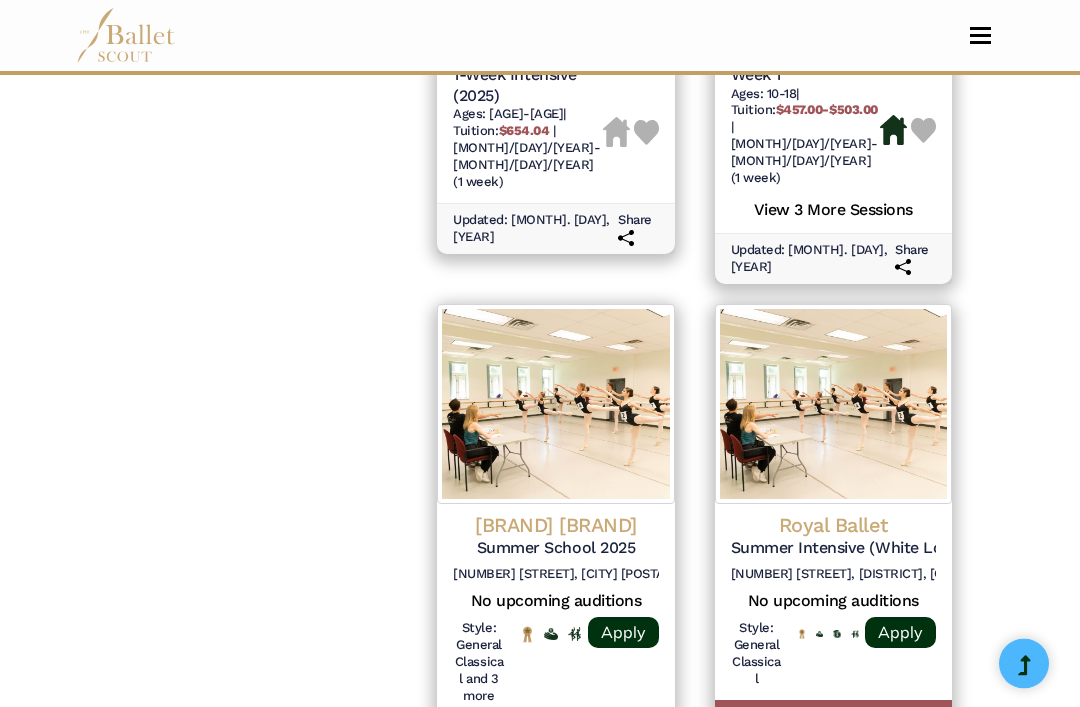 scroll, scrollTop: 3010, scrollLeft: 0, axis: vertical 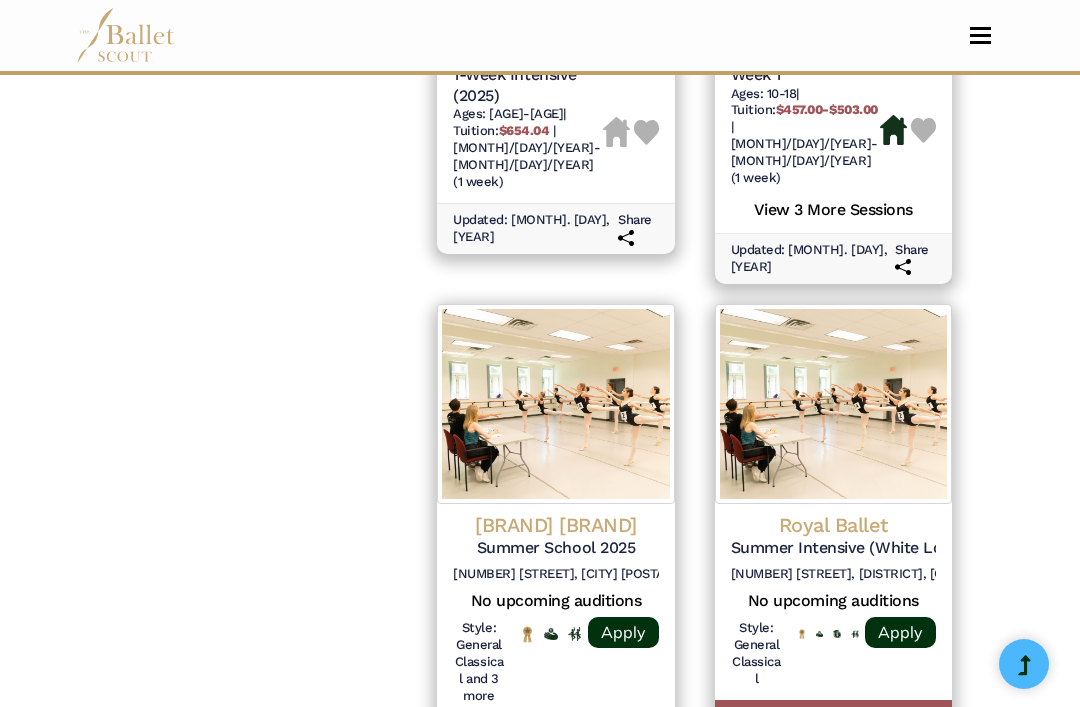 click on "03" at bounding box center (640, 1055) 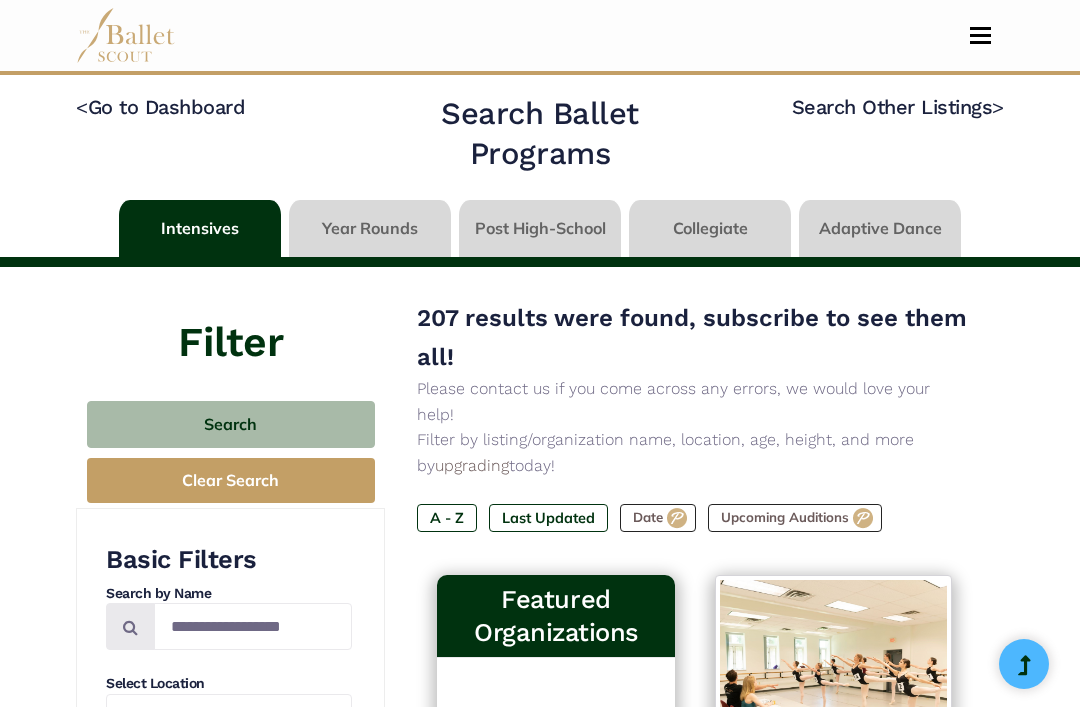 select on "**" 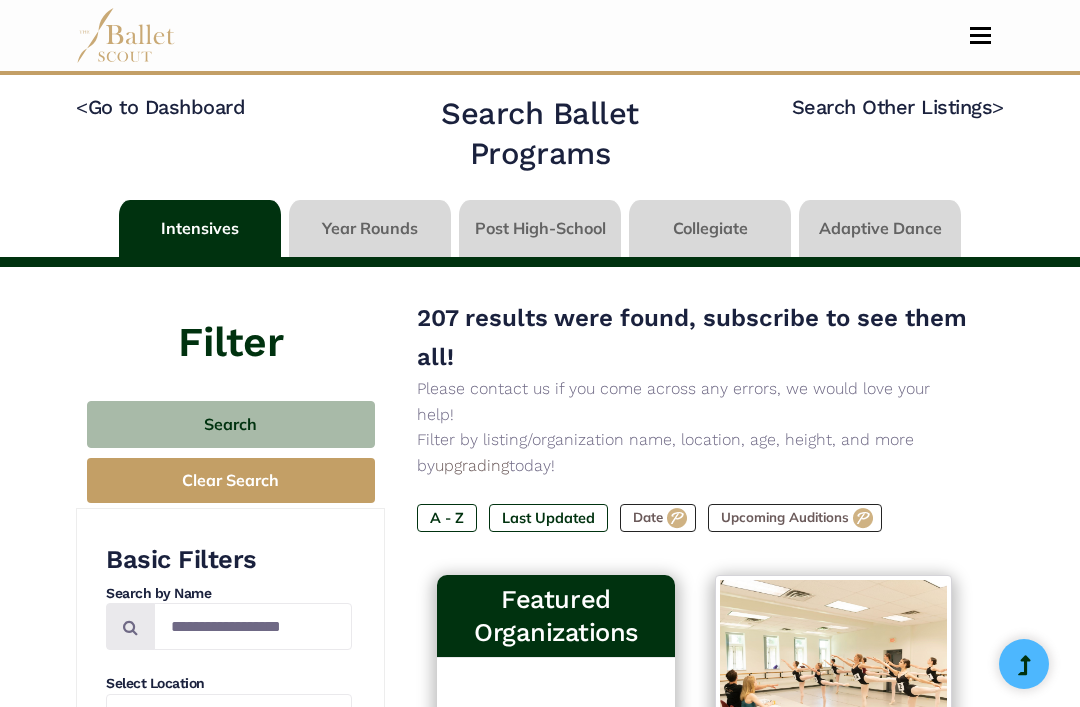 scroll, scrollTop: 0, scrollLeft: 0, axis: both 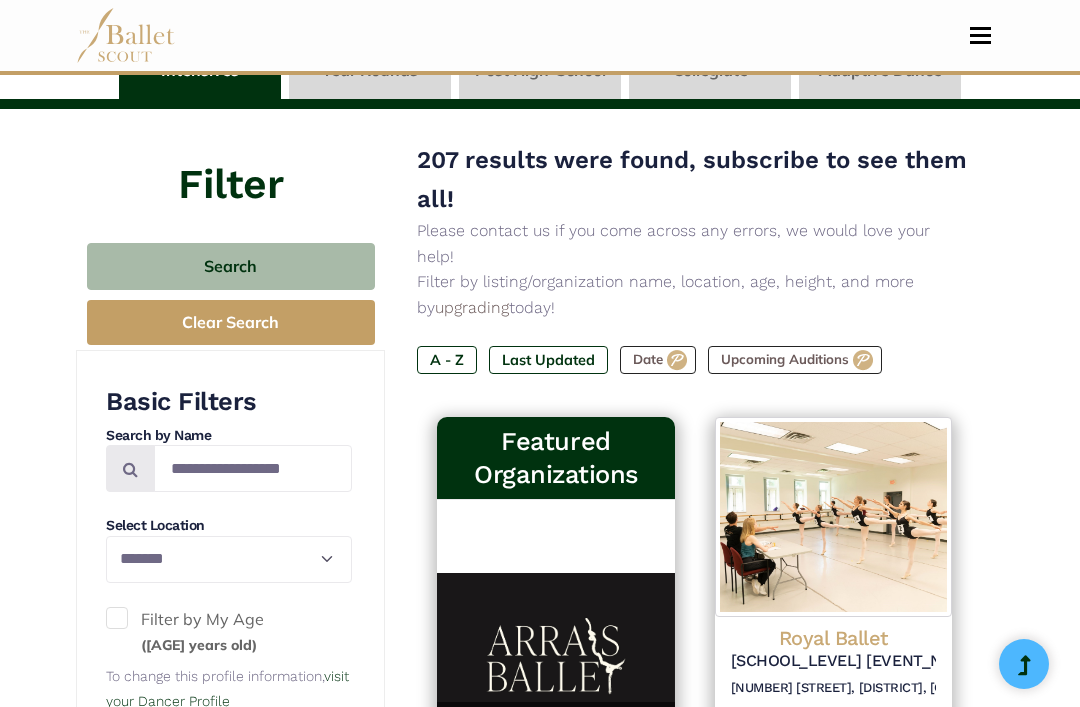 select on "**" 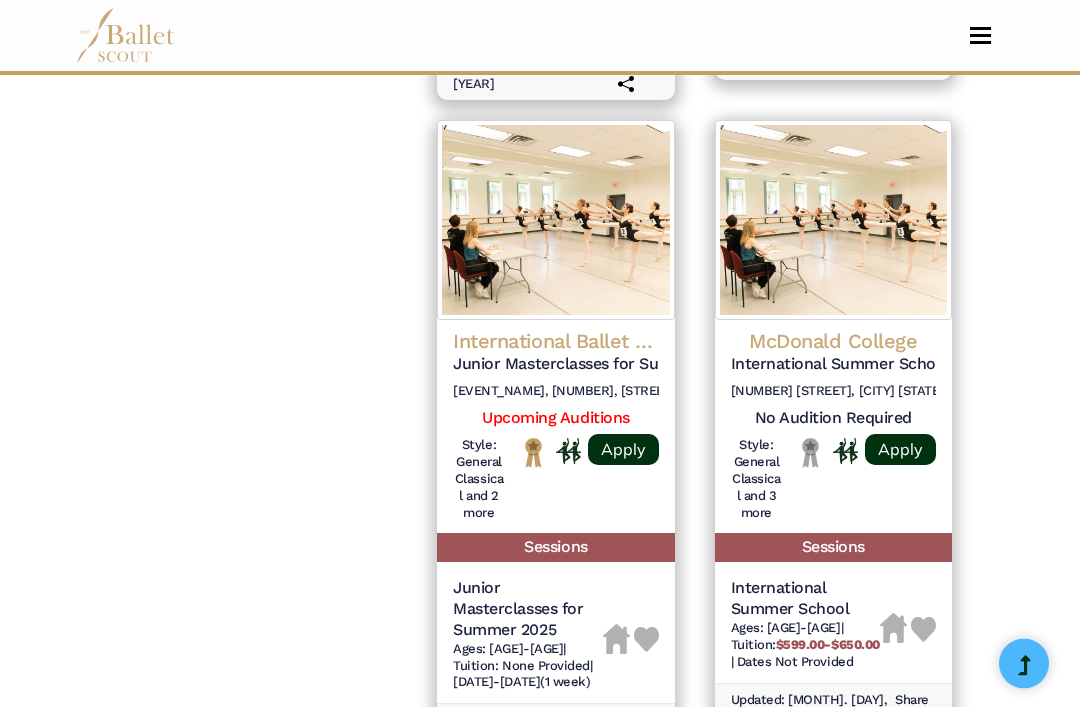 scroll, scrollTop: 3054, scrollLeft: 0, axis: vertical 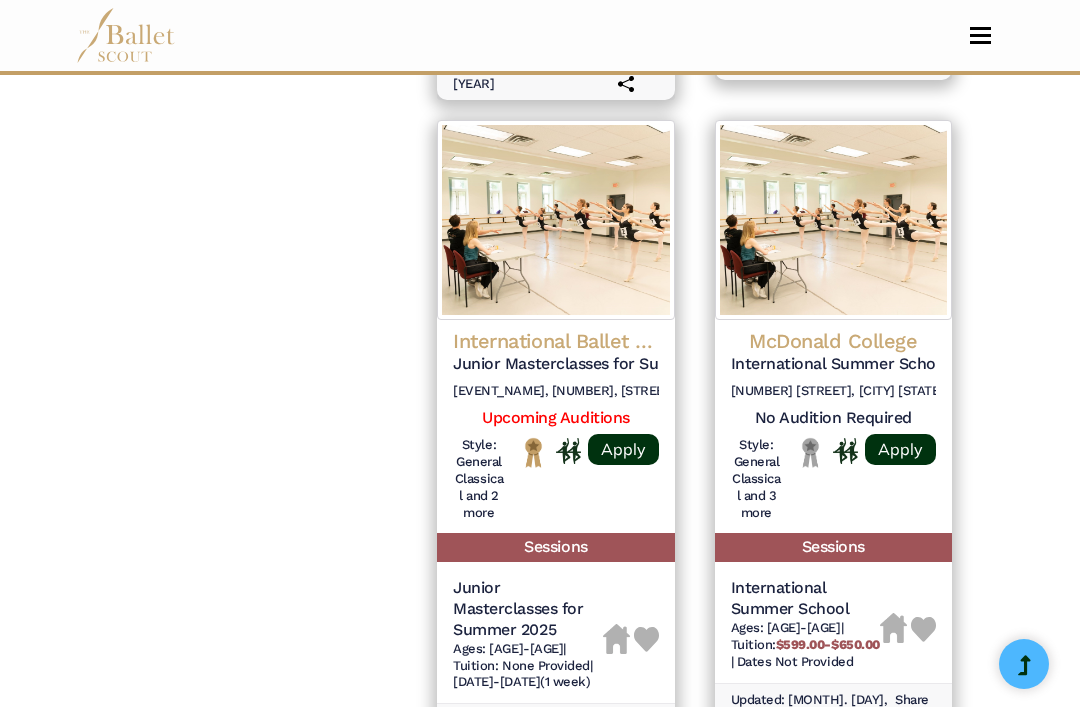 click on "04" at bounding box center (664, 808) 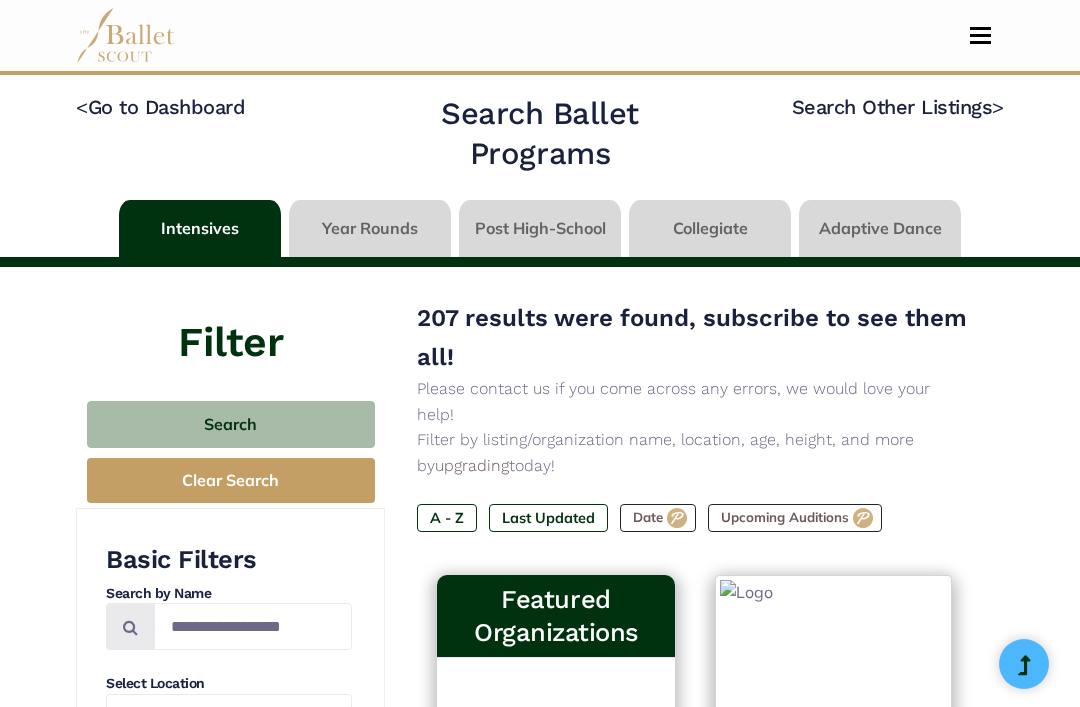 select on "**" 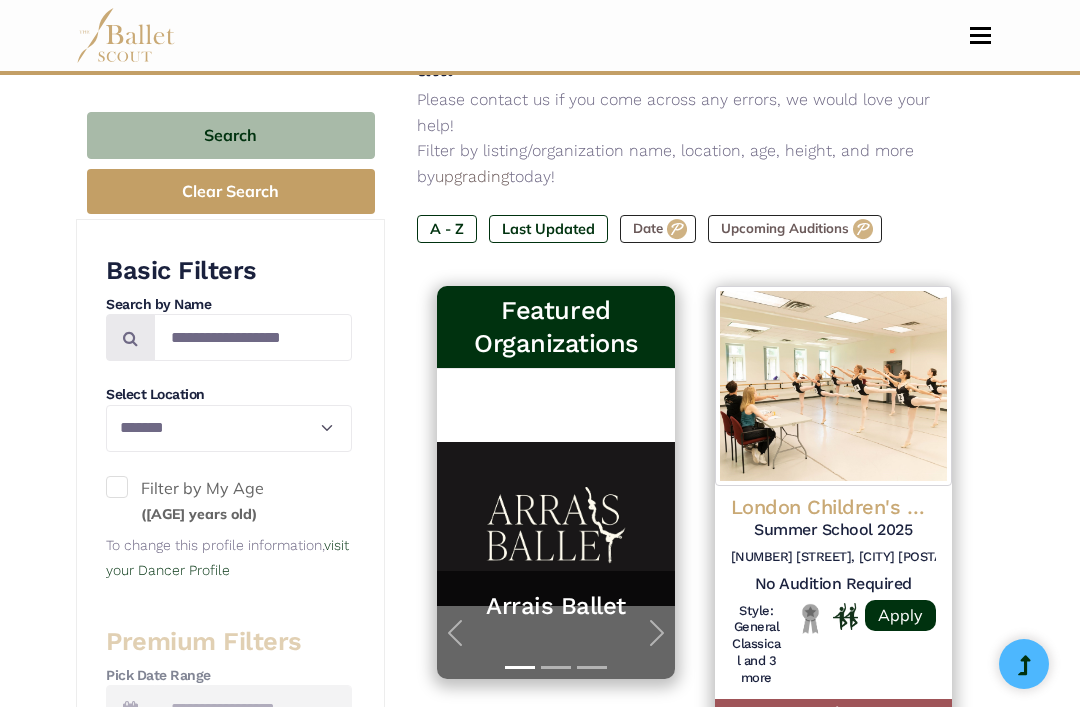 select on "**" 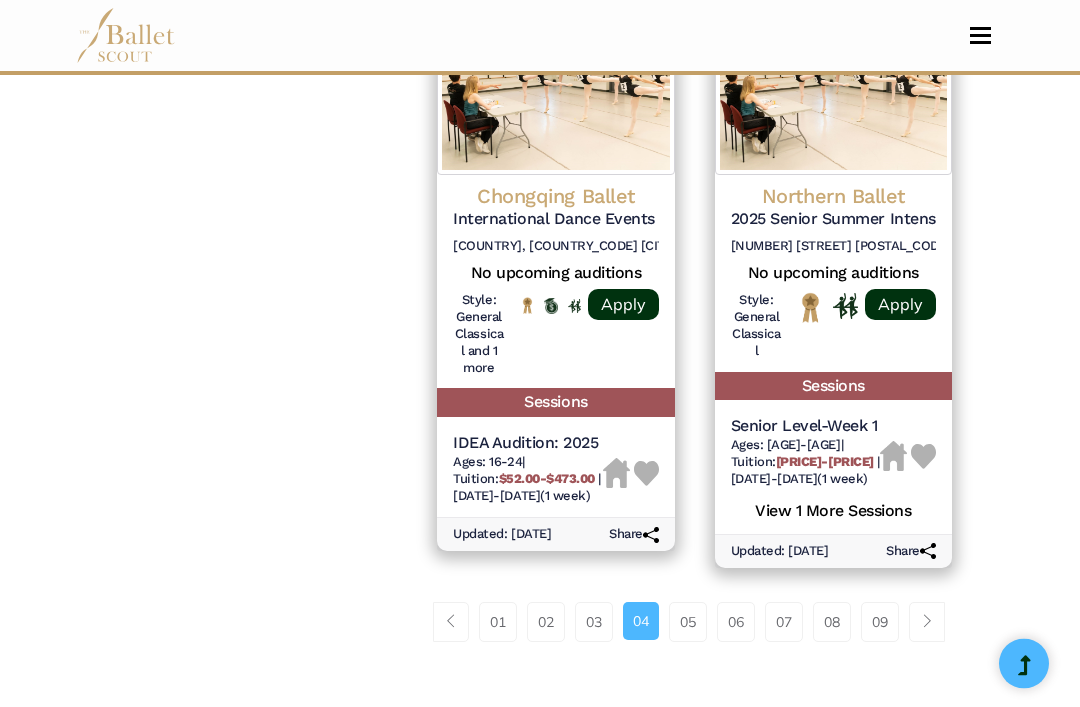 scroll, scrollTop: 3040, scrollLeft: 0, axis: vertical 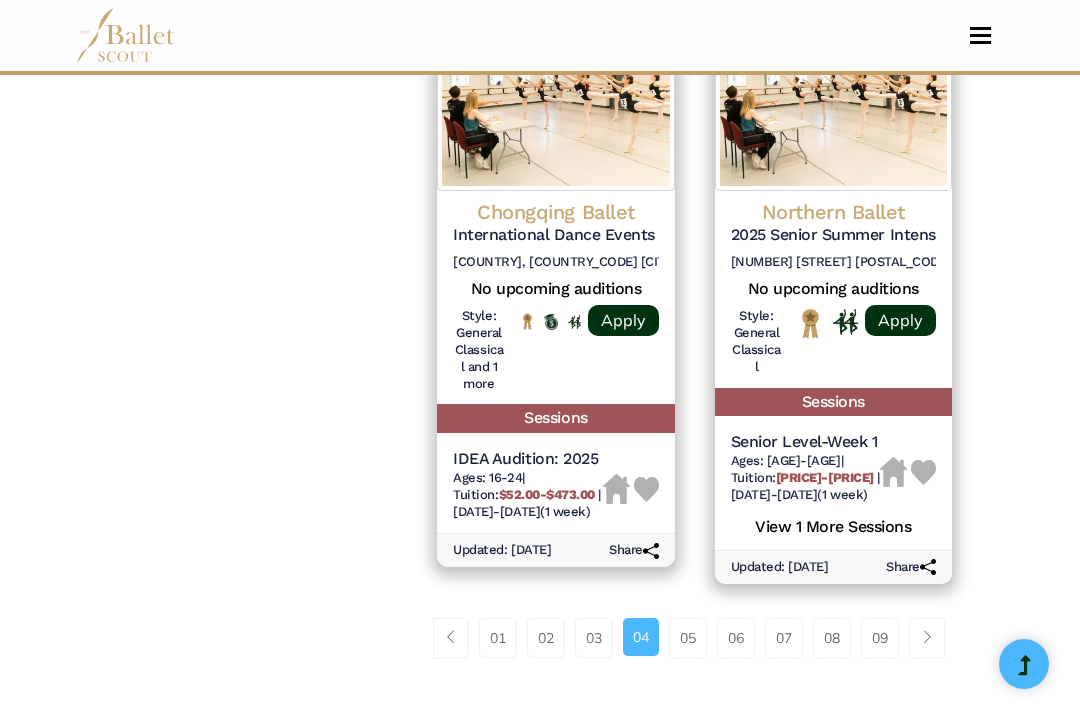 click on "05" at bounding box center [688, 638] 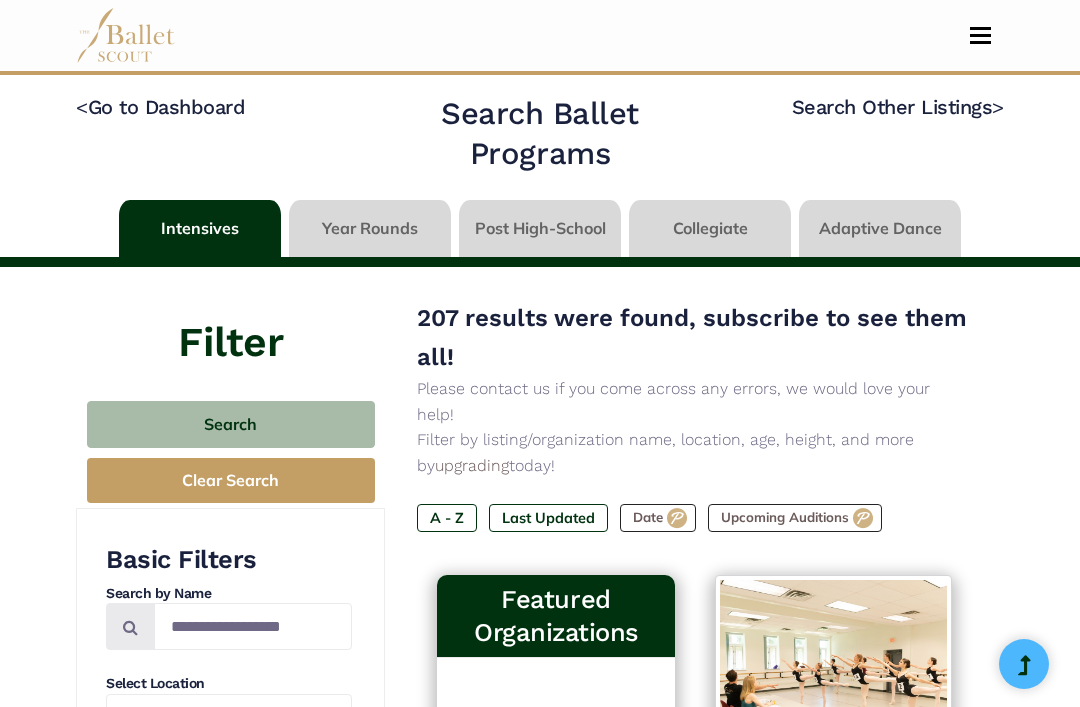 select on "**" 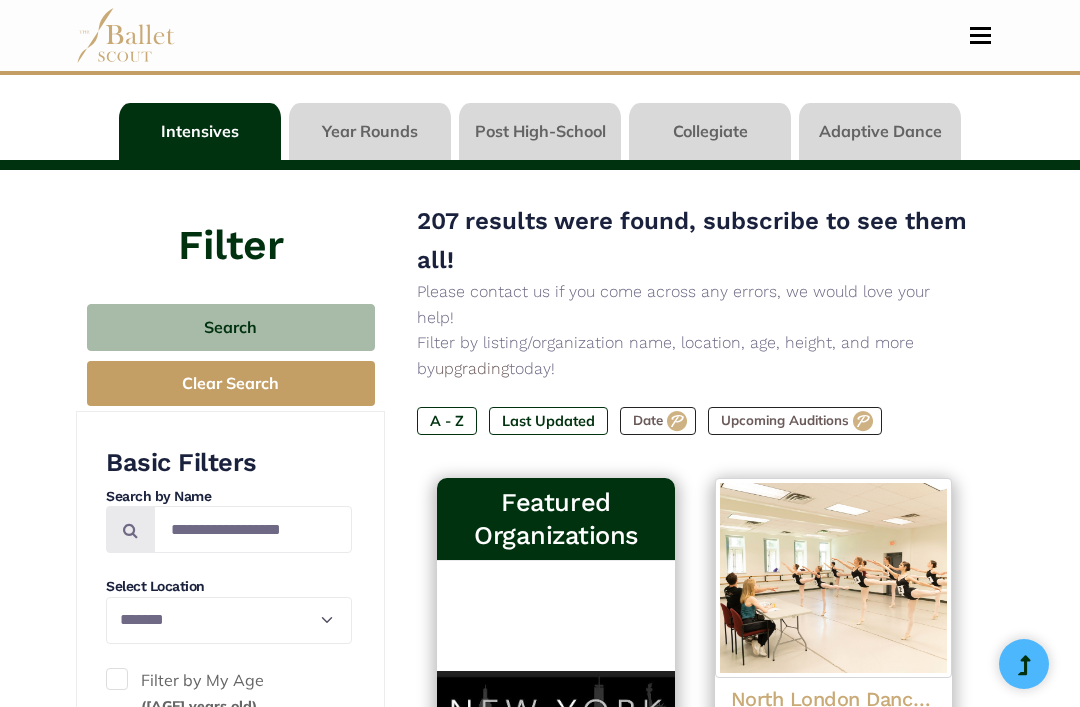 select on "**" 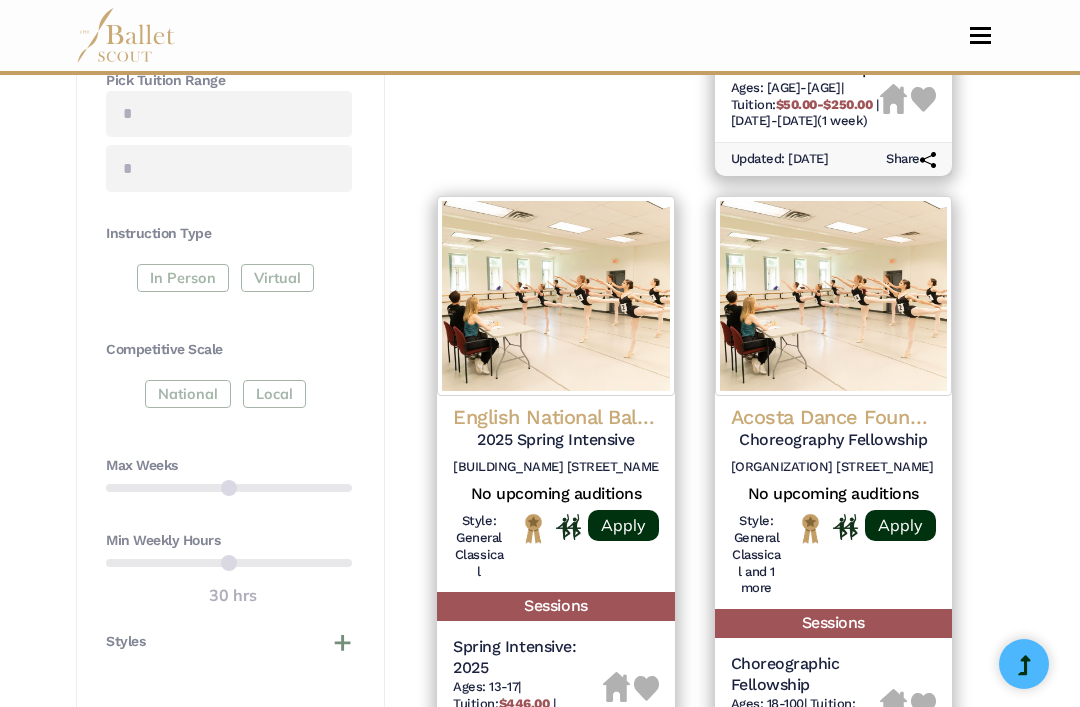 scroll, scrollTop: 983, scrollLeft: 0, axis: vertical 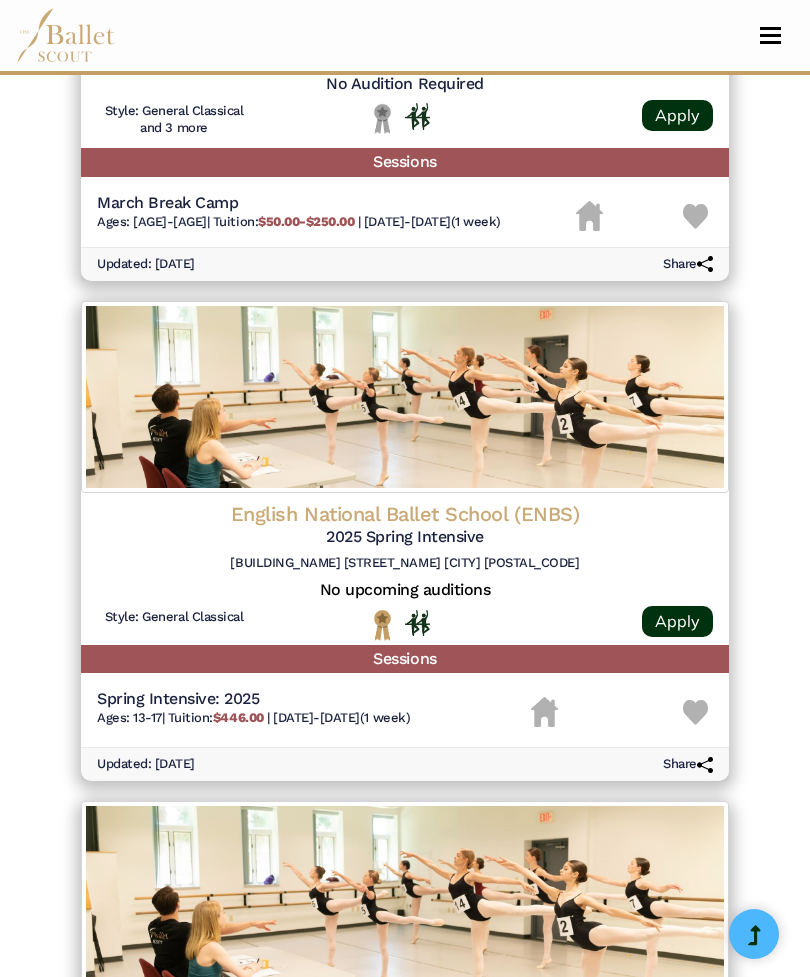 select on "**" 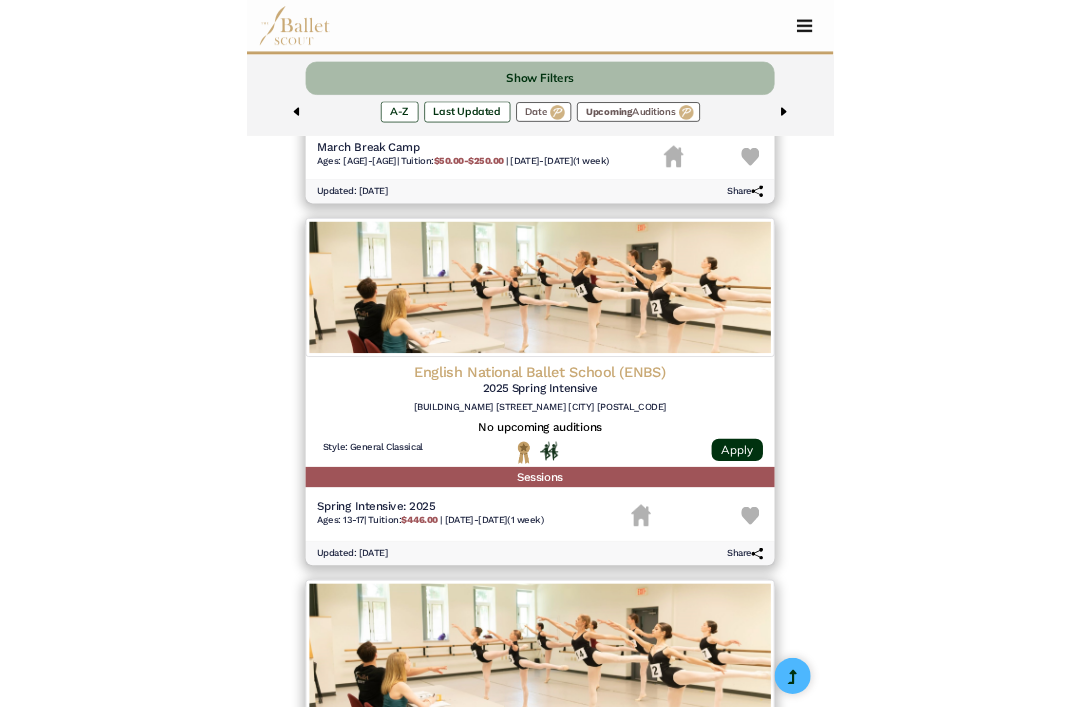 scroll, scrollTop: 984, scrollLeft: 0, axis: vertical 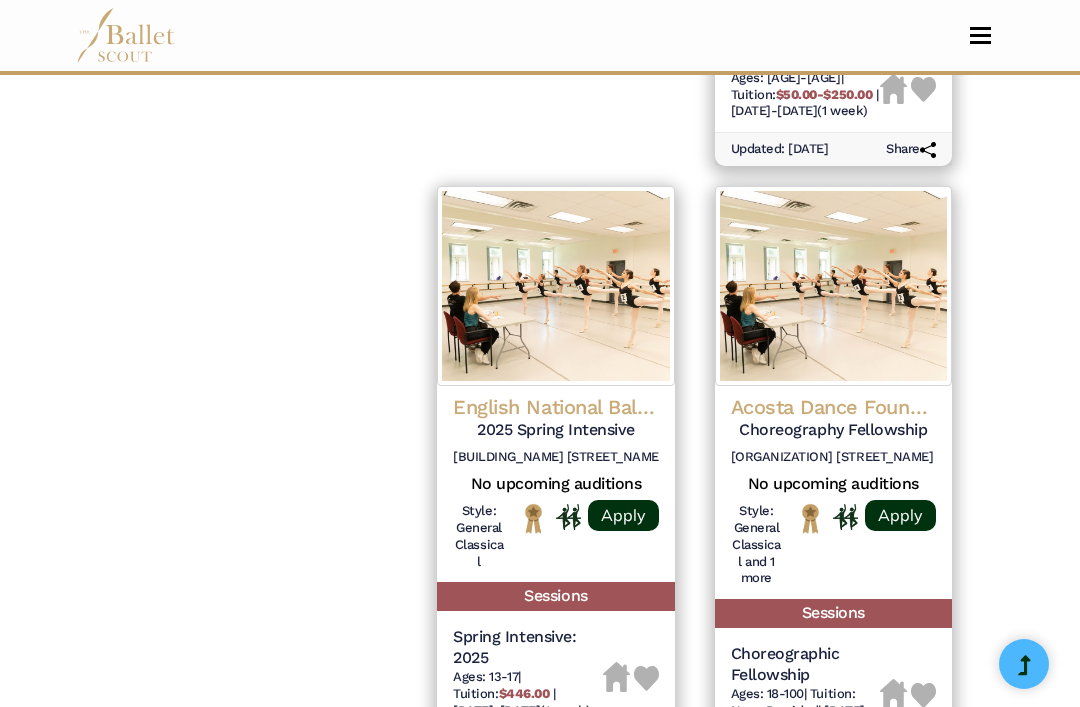 select on "**" 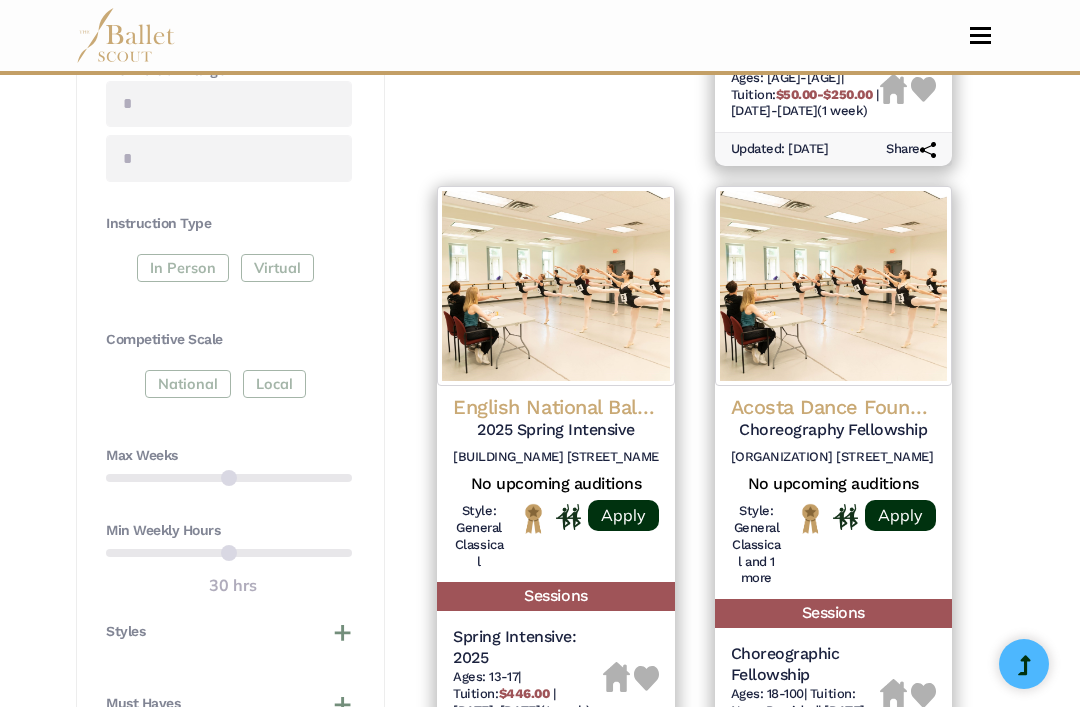 click on "**********" at bounding box center (540, 1155) 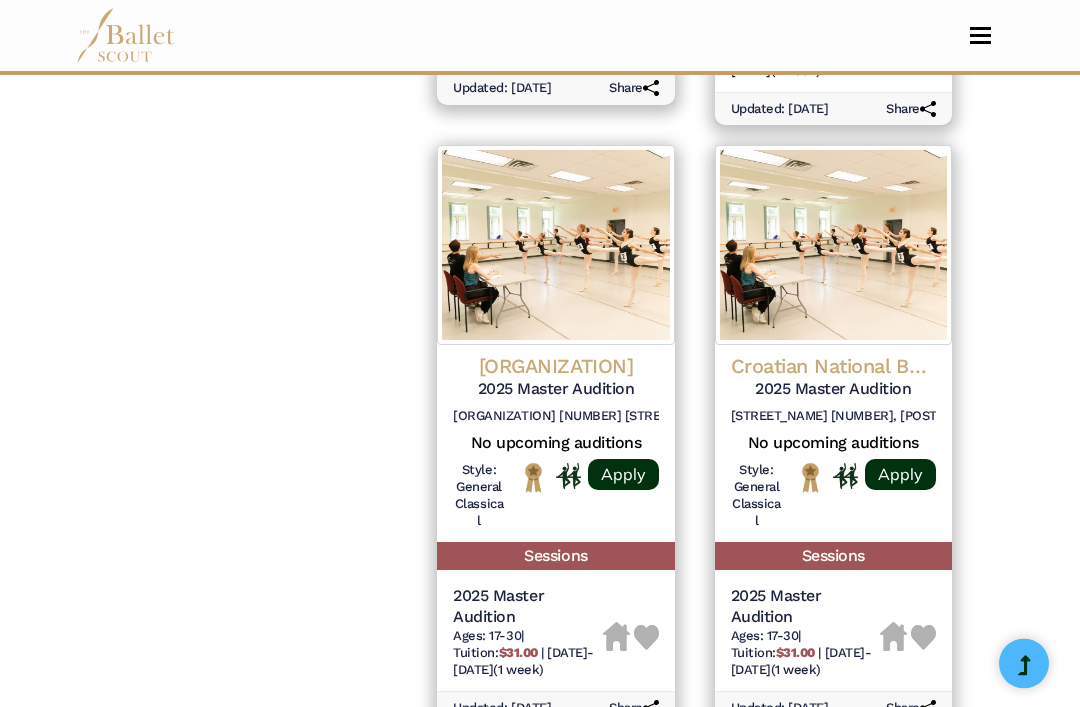scroll, scrollTop: 2860, scrollLeft: 0, axis: vertical 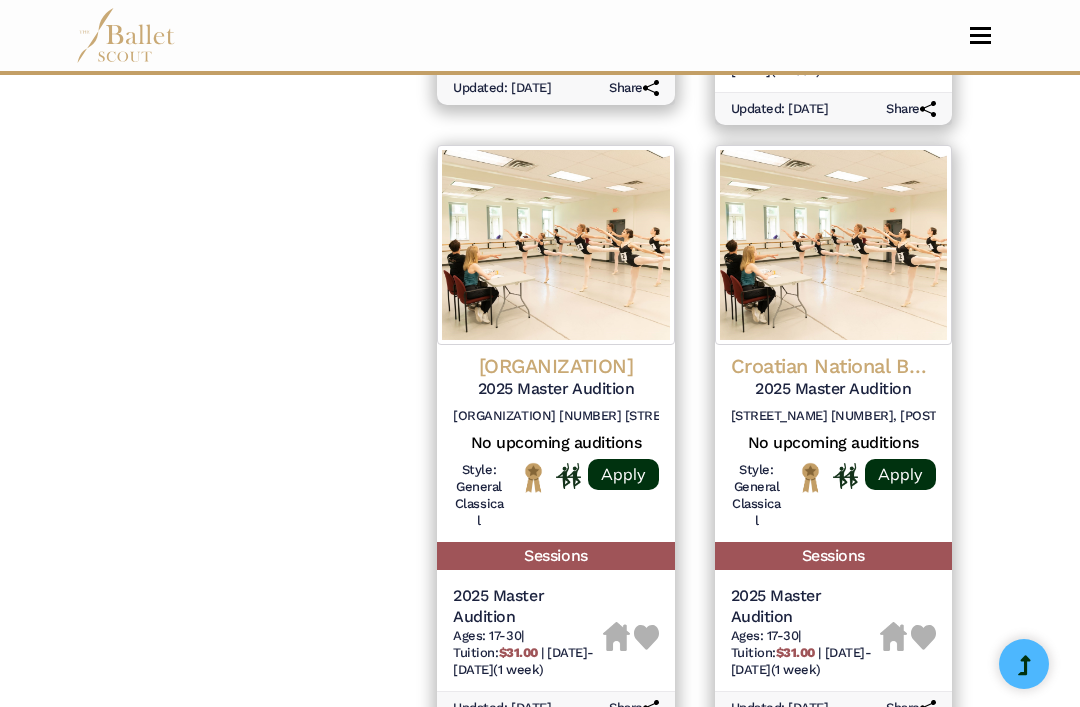 click on "06" at bounding box center (712, 779) 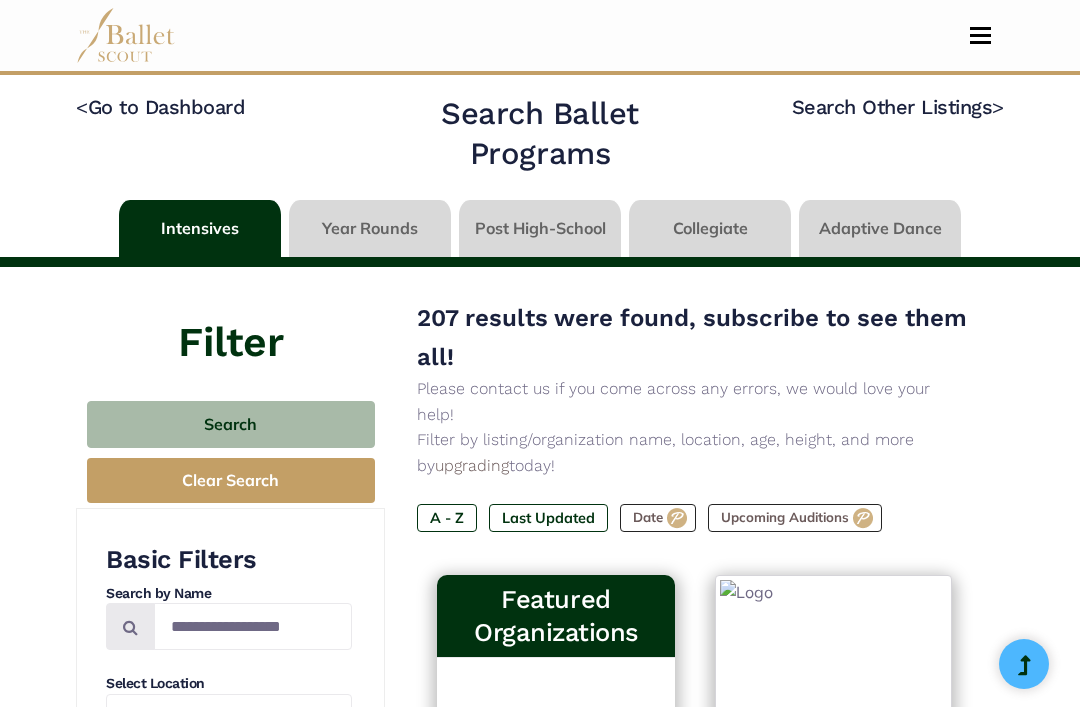select on "**" 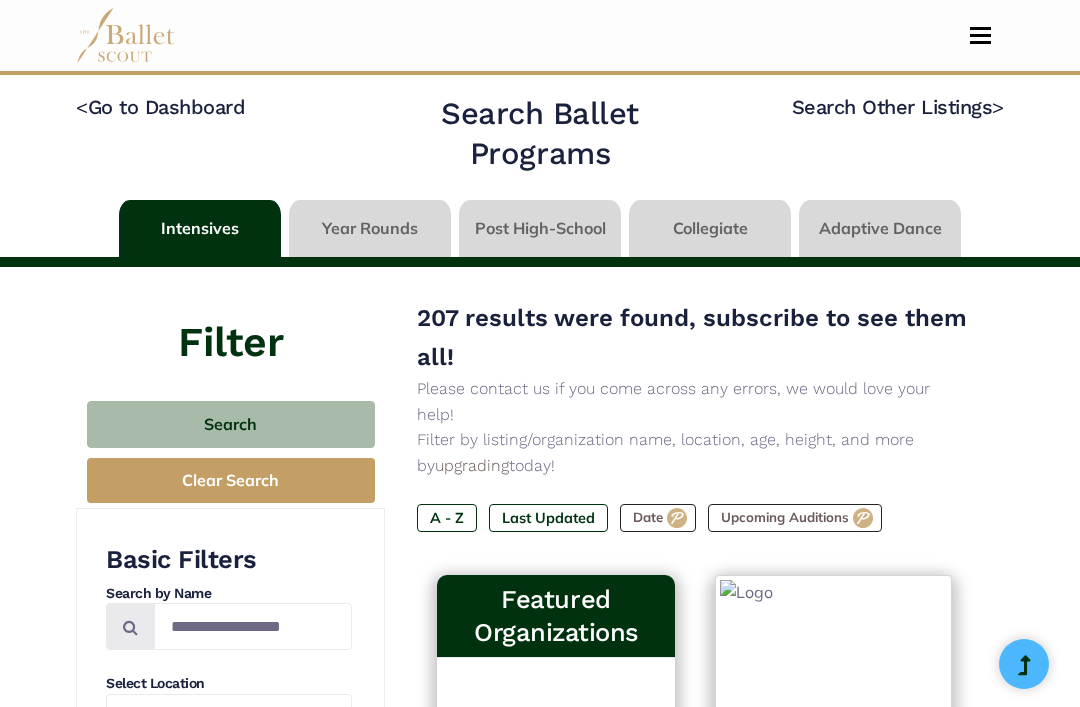 scroll, scrollTop: 0, scrollLeft: 0, axis: both 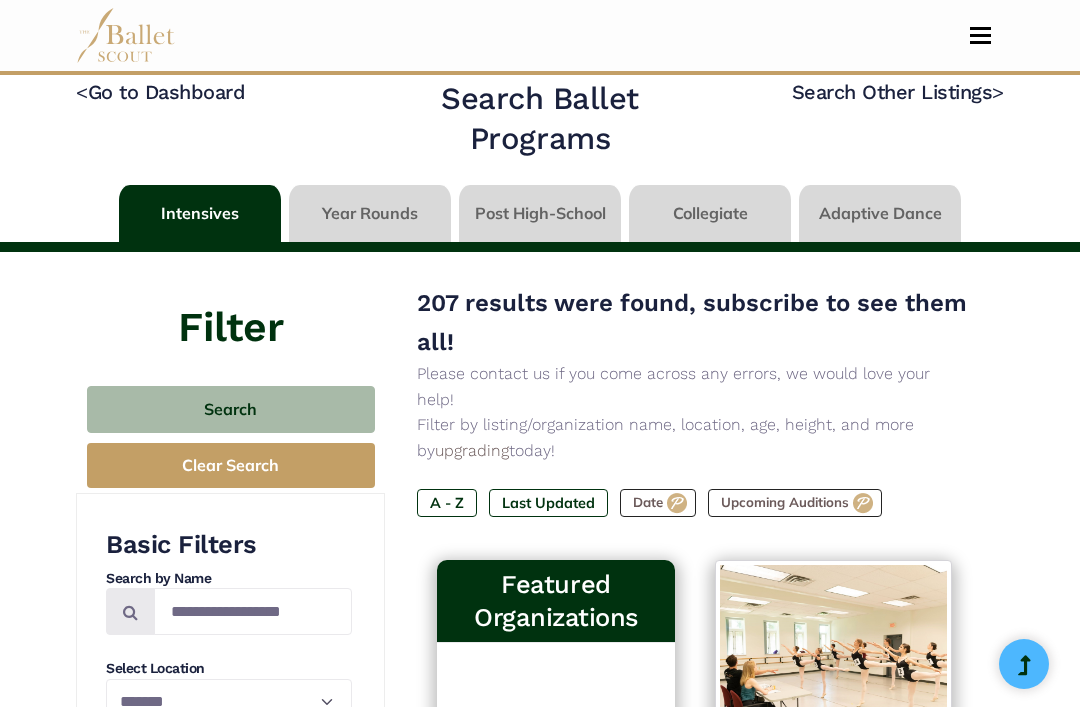 select on "**" 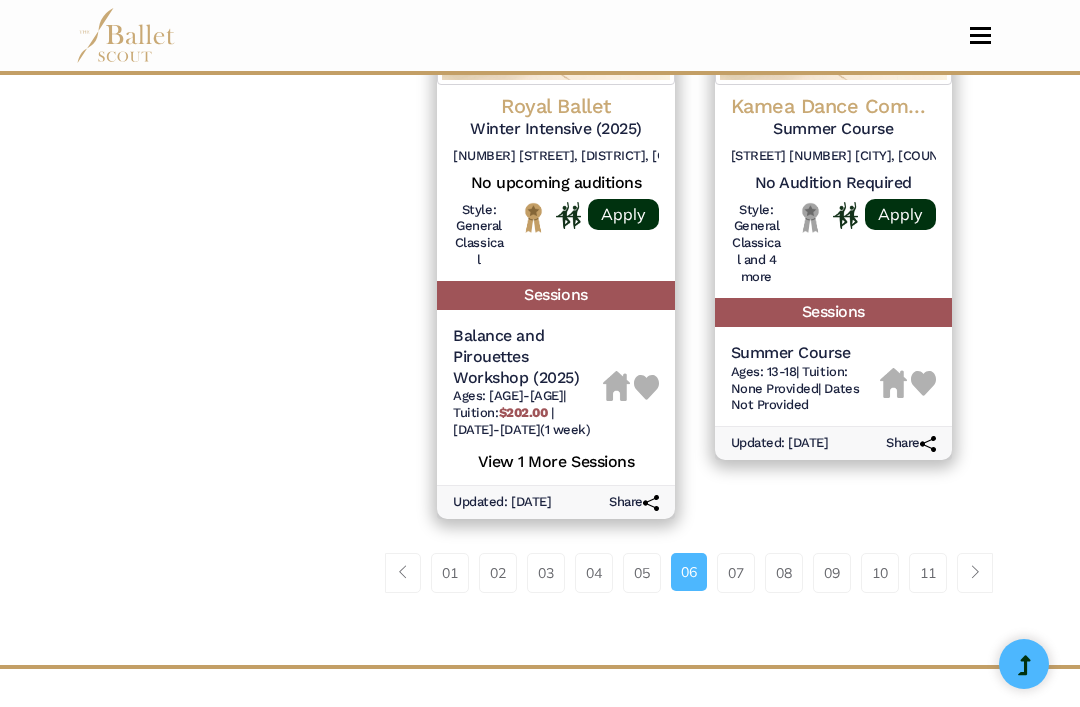 scroll, scrollTop: 3186, scrollLeft: 0, axis: vertical 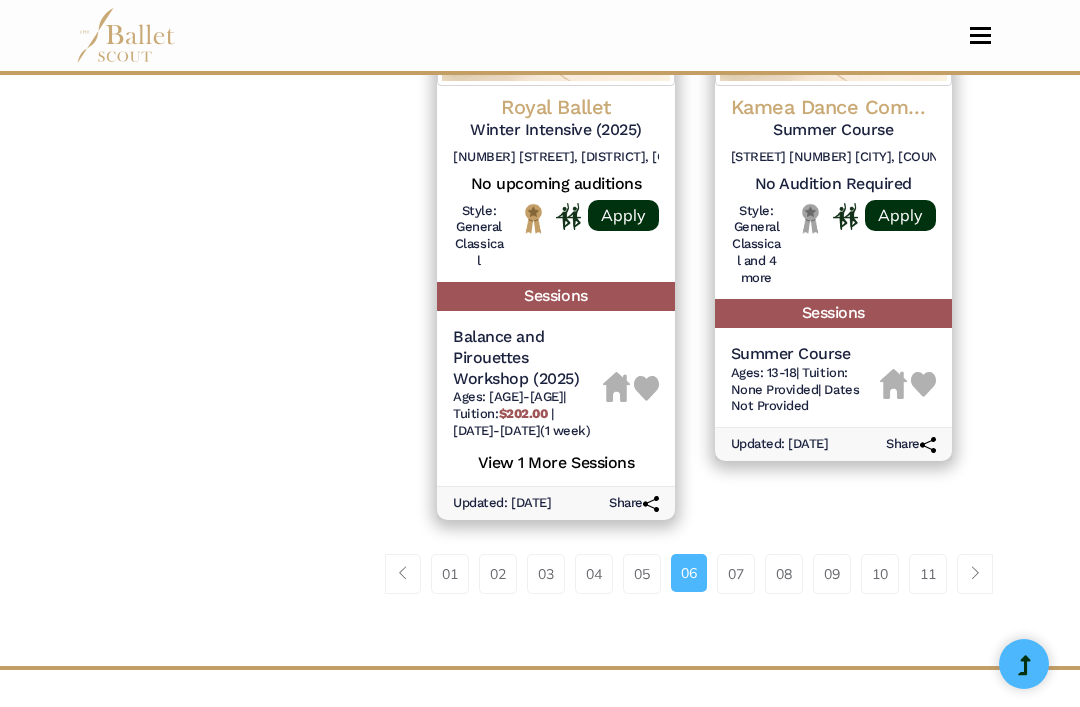 click on "07" at bounding box center [736, 574] 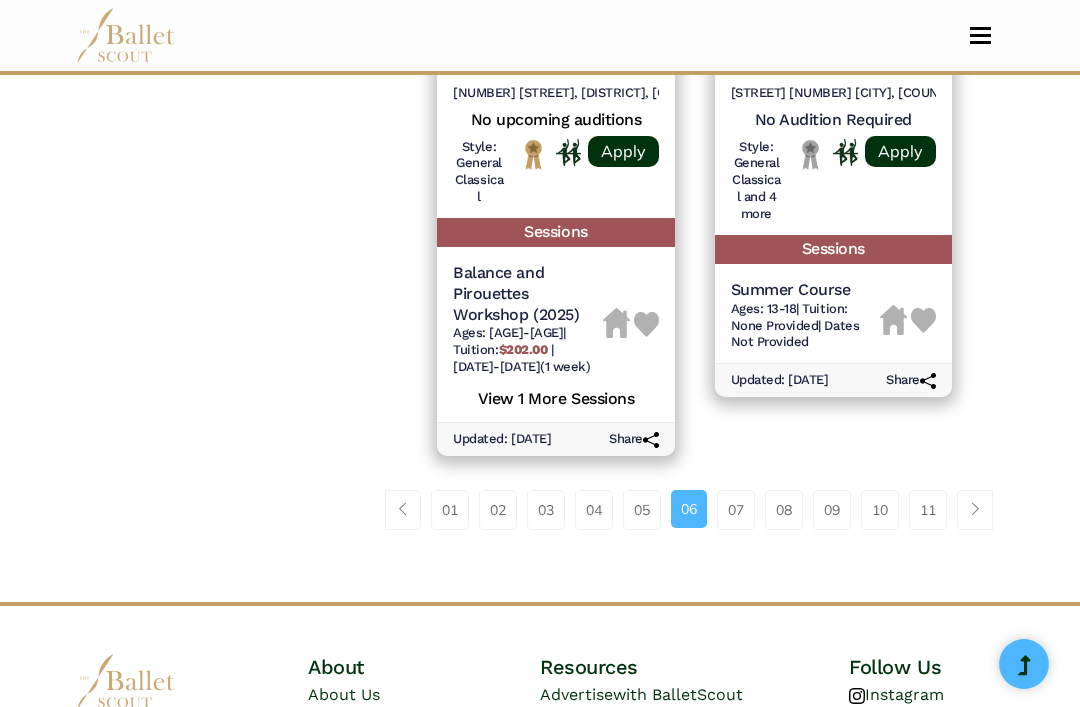 select on "**" 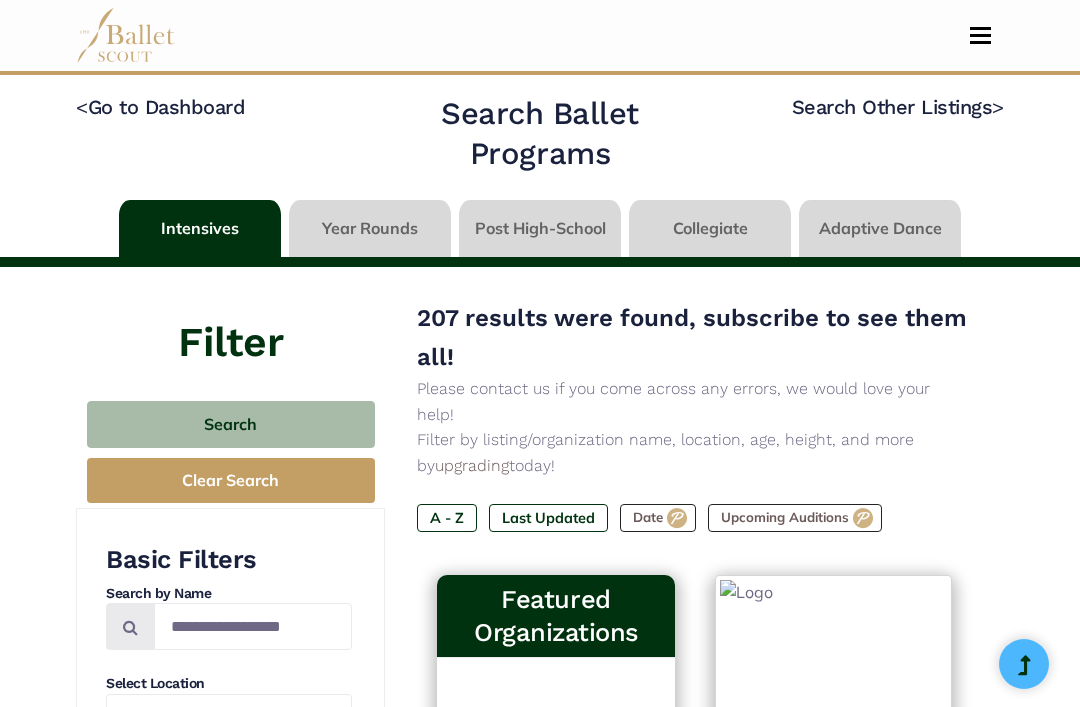 select on "**" 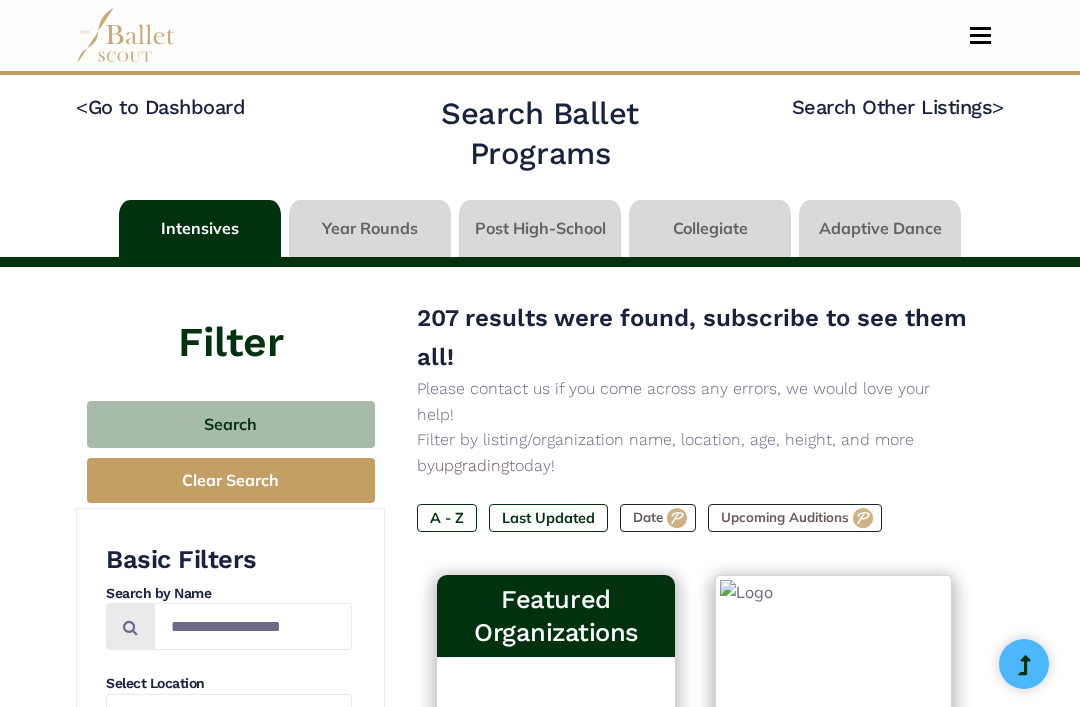 scroll, scrollTop: 0, scrollLeft: 0, axis: both 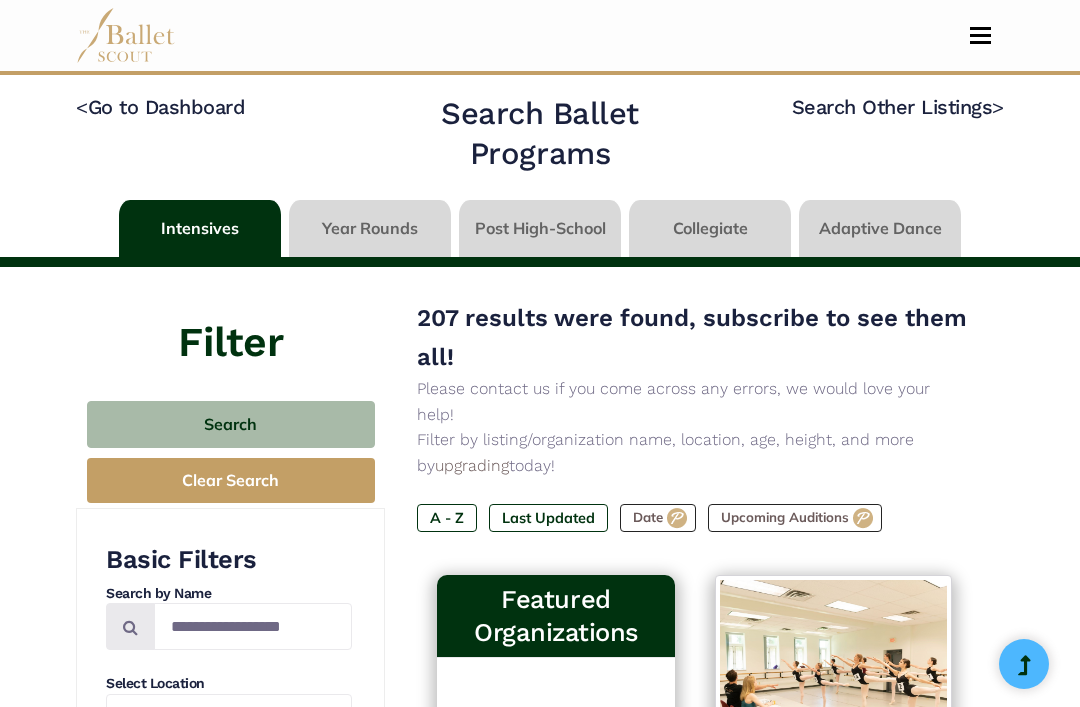 select on "**" 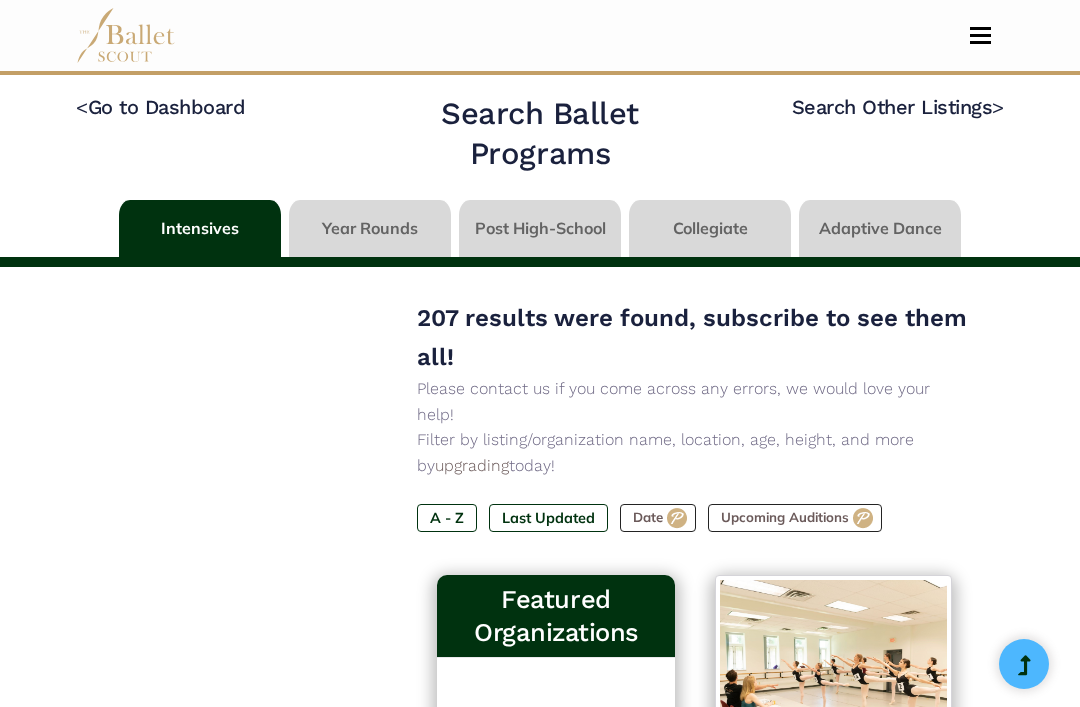 select on "**" 